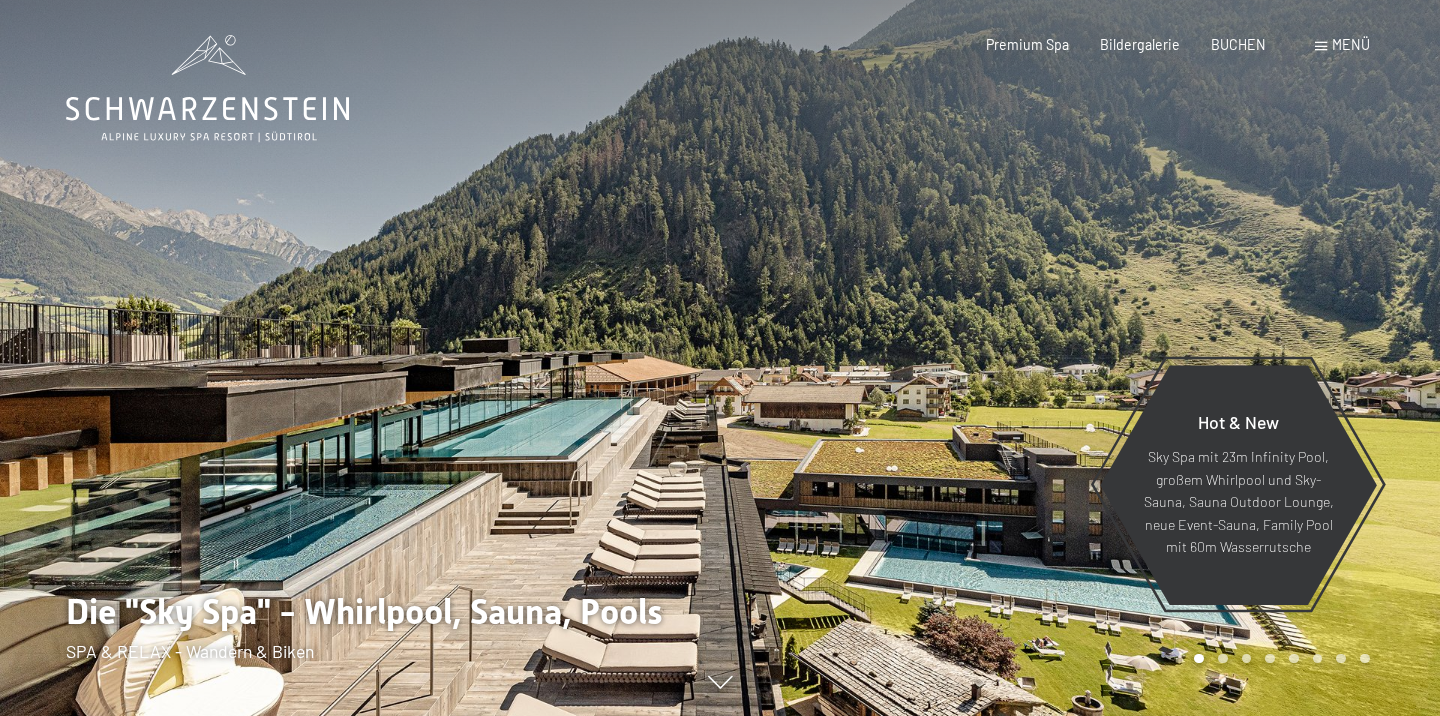 scroll, scrollTop: 0, scrollLeft: 0, axis: both 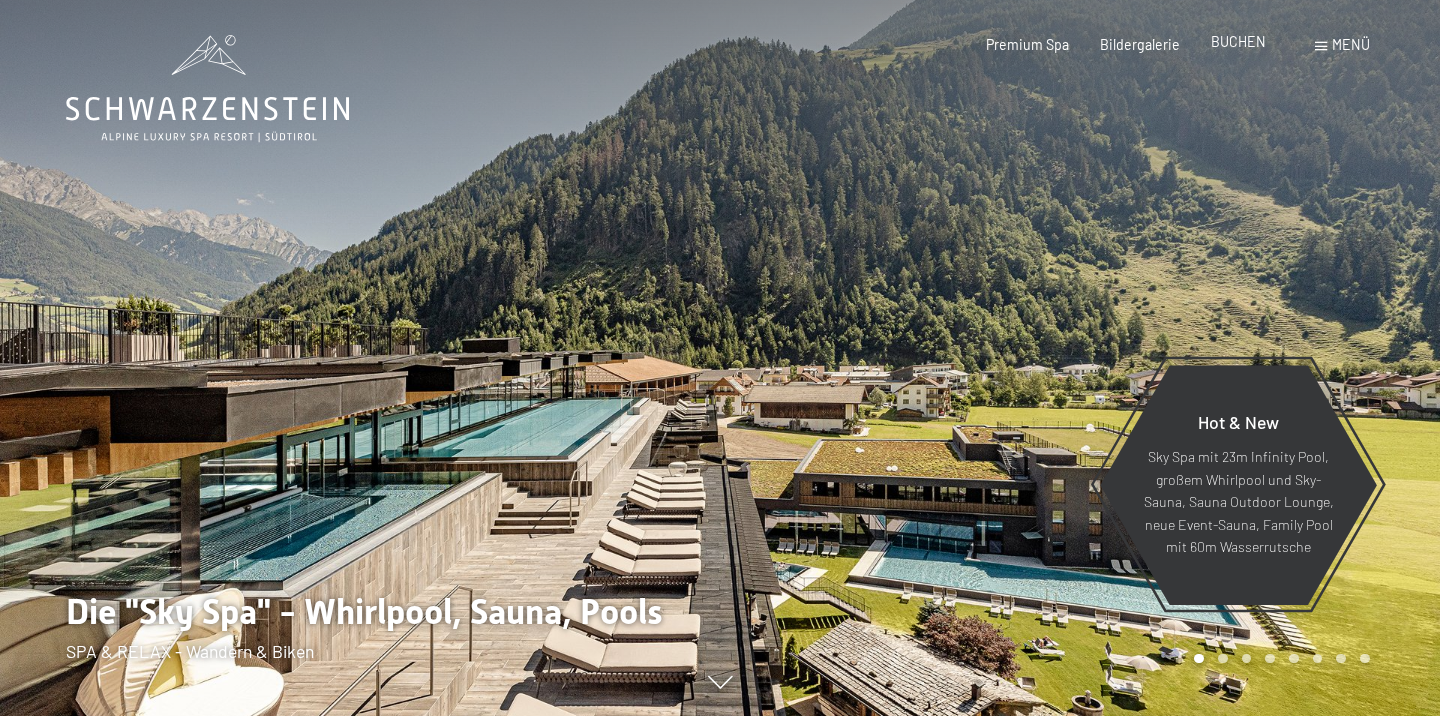 click on "BUCHEN" at bounding box center (1238, 41) 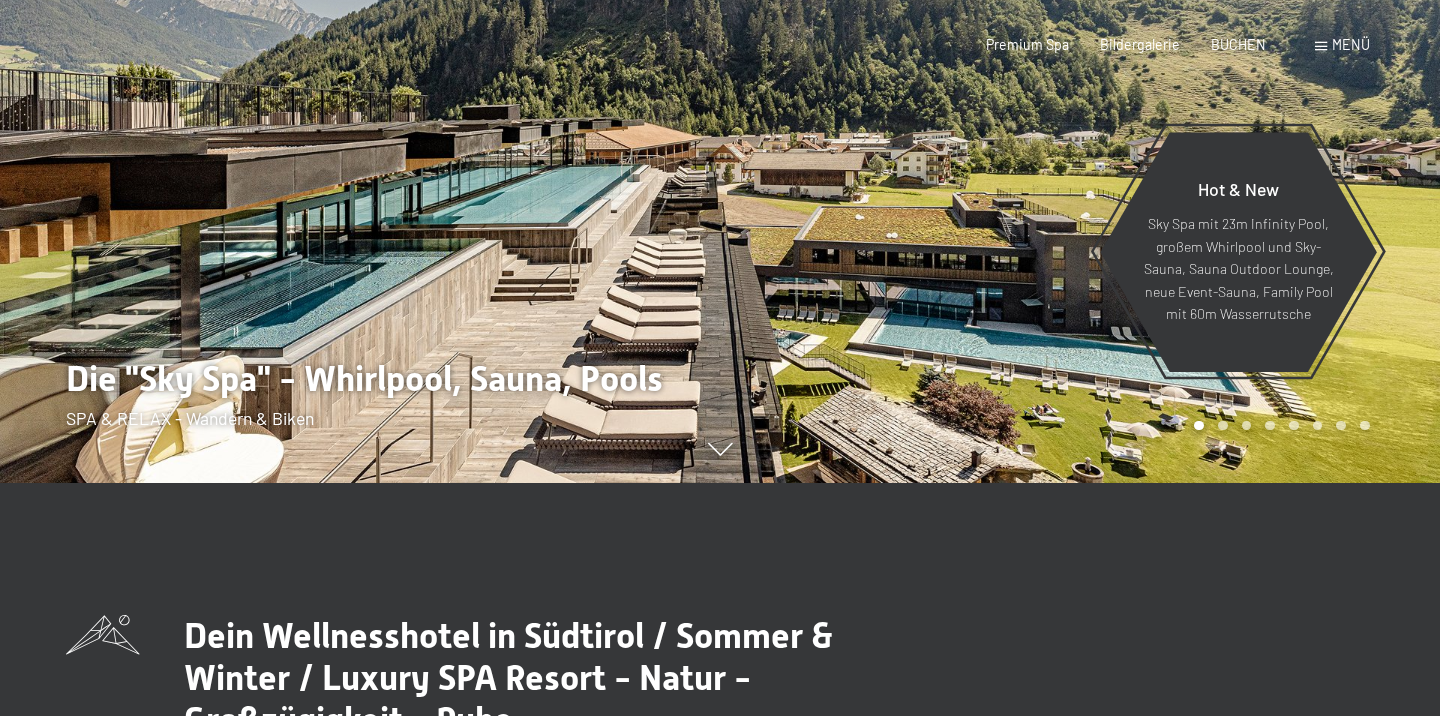 scroll, scrollTop: 0, scrollLeft: 0, axis: both 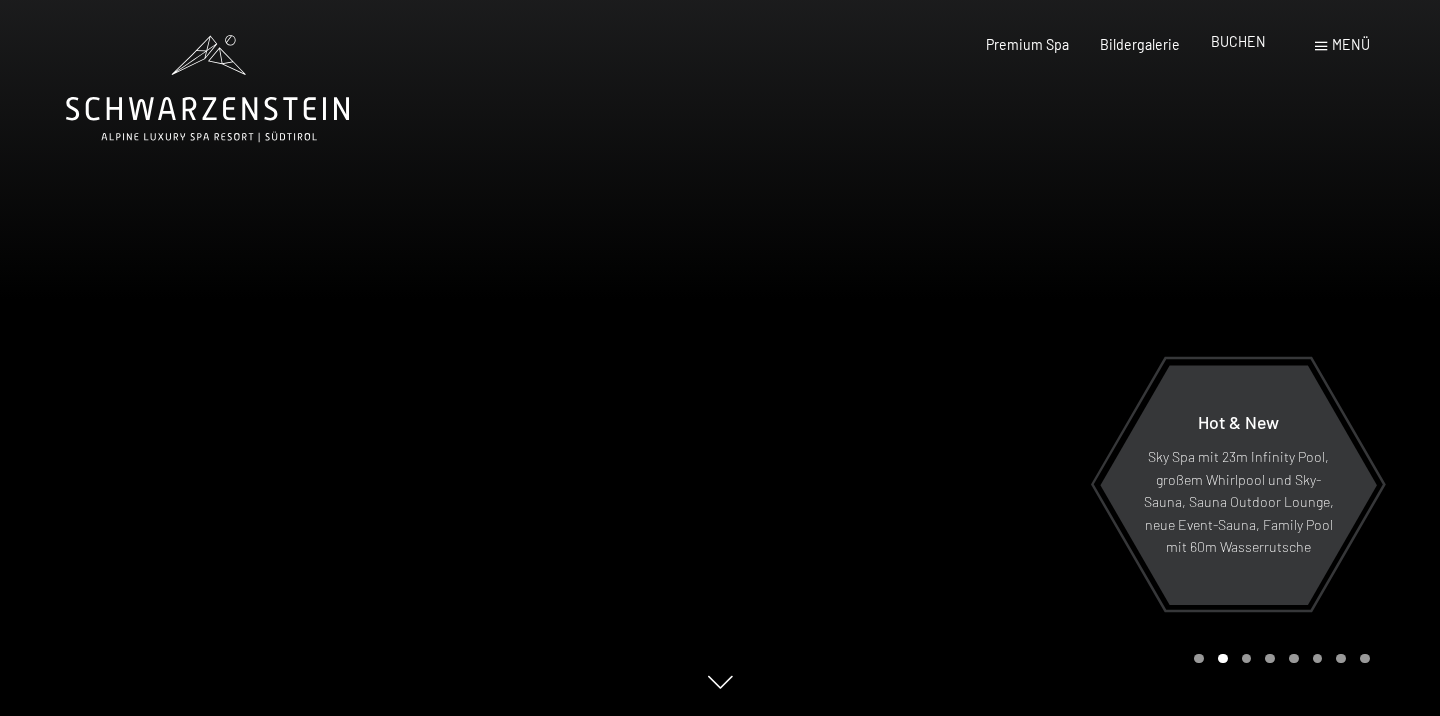 click on "BUCHEN" at bounding box center [1238, 41] 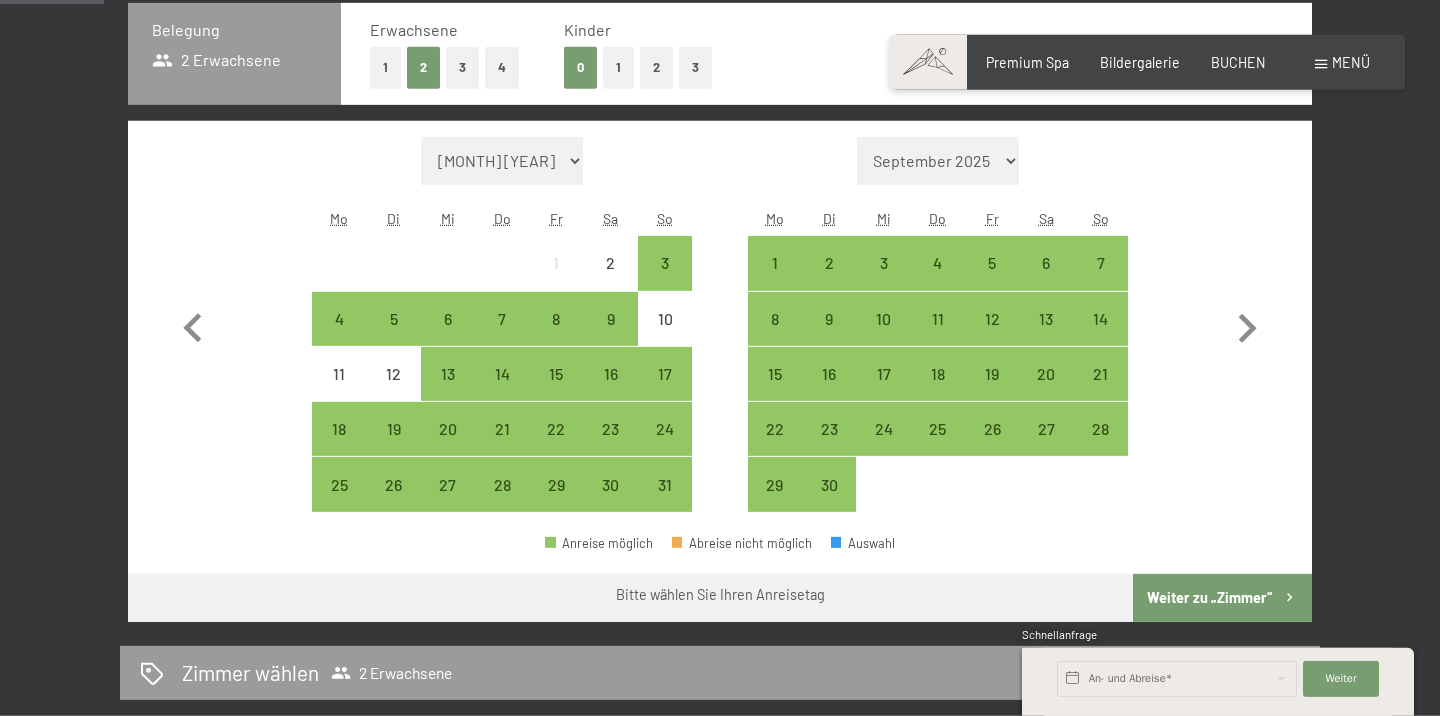 scroll, scrollTop: 487, scrollLeft: 0, axis: vertical 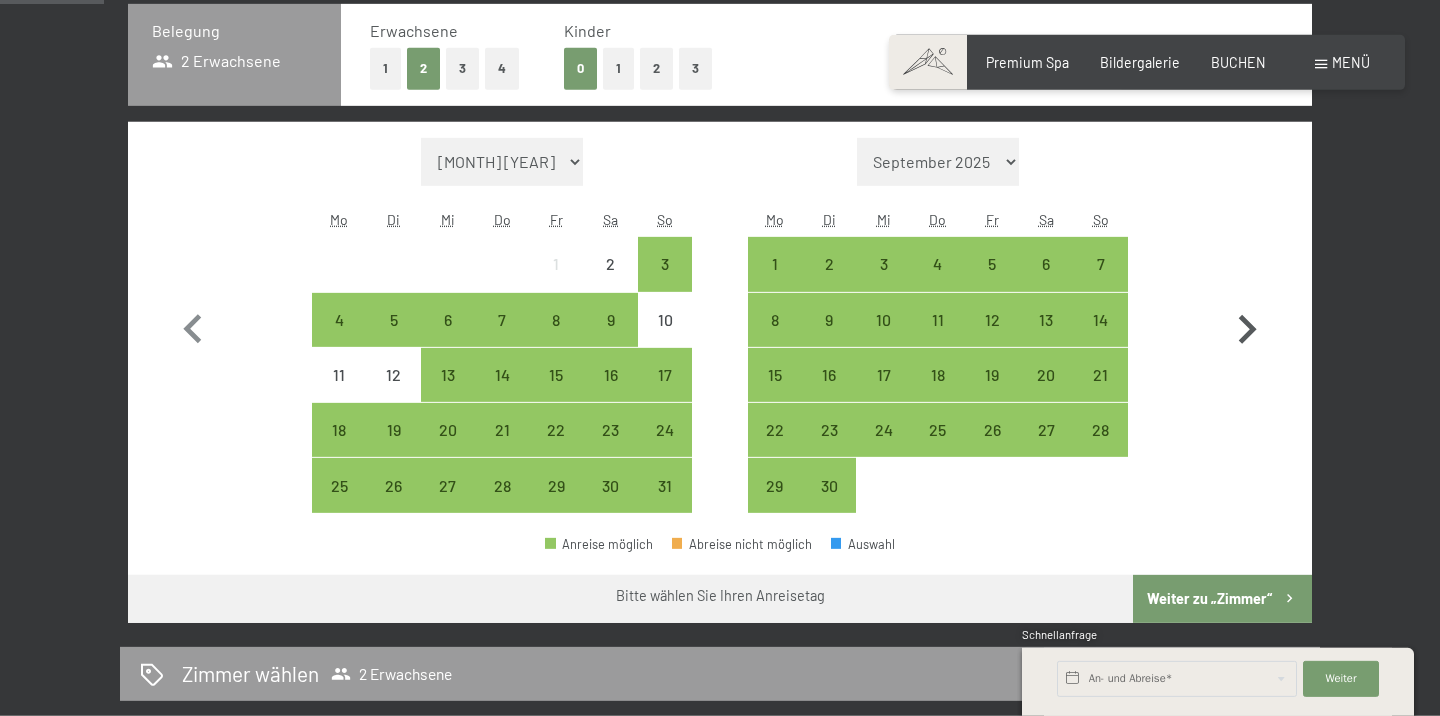 click 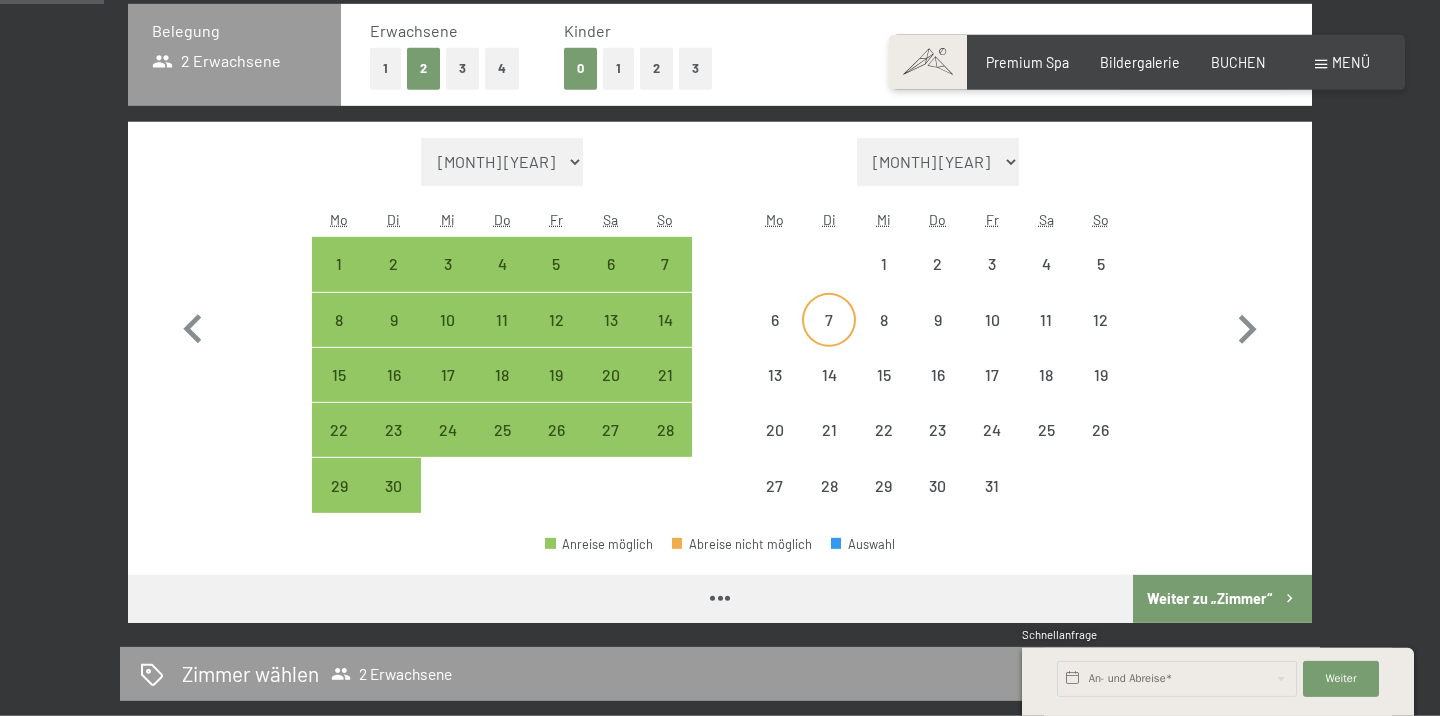 select on "[YEAR]-[MONTH]-[DAY]" 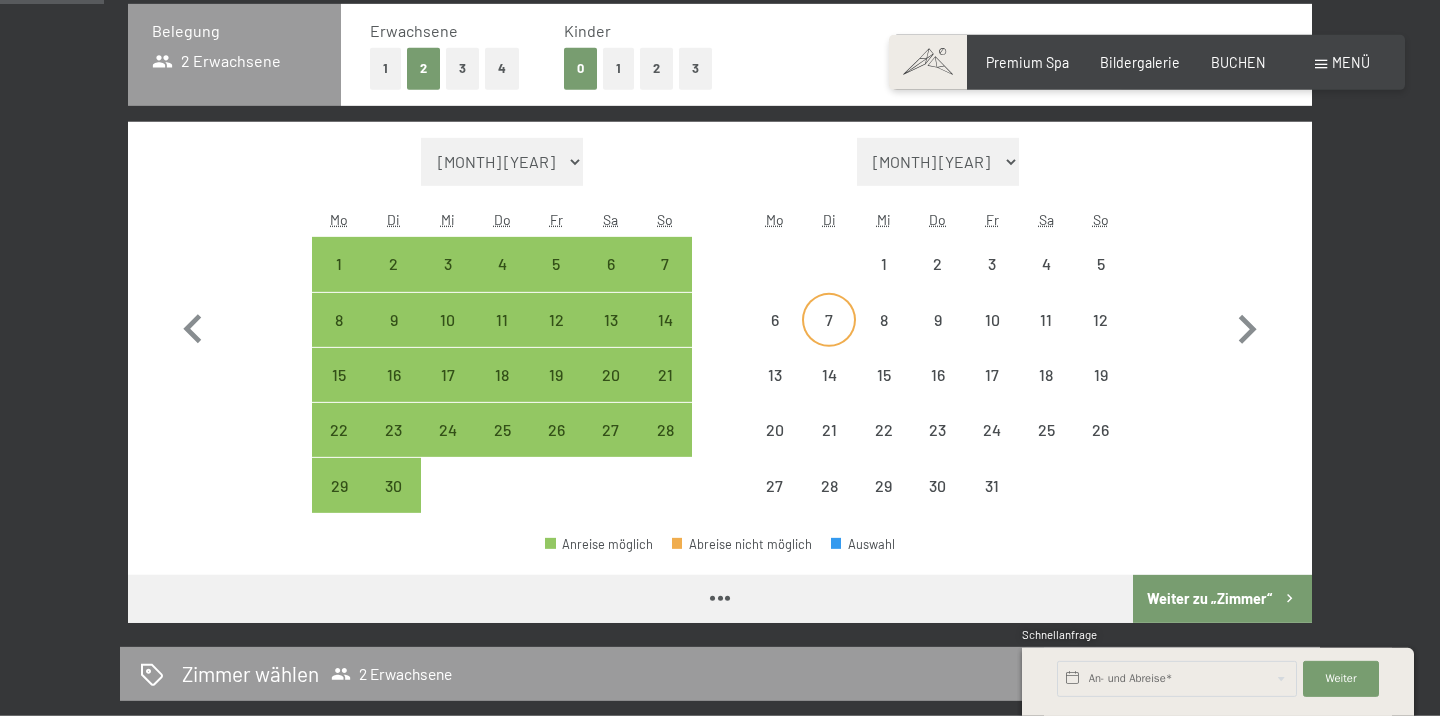 select on "2025-10-01" 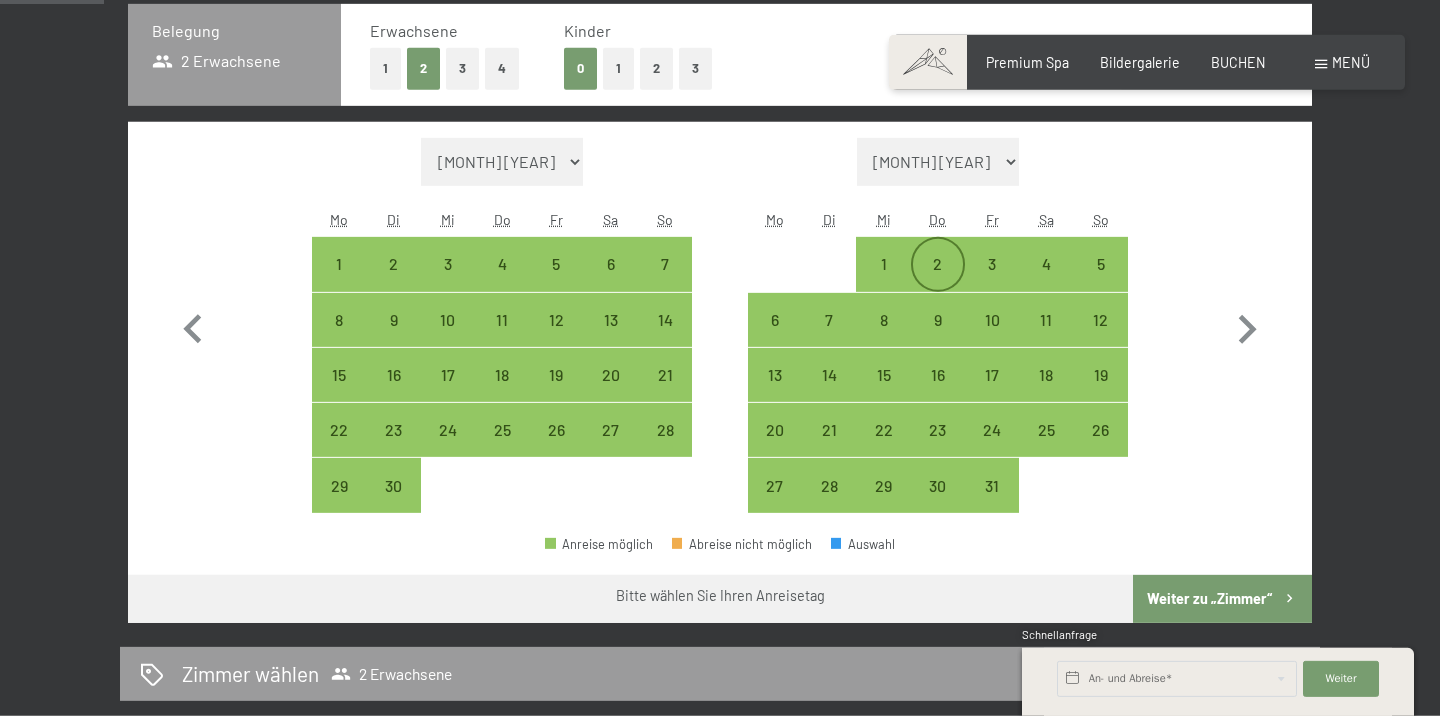 click on "2" at bounding box center [938, 281] 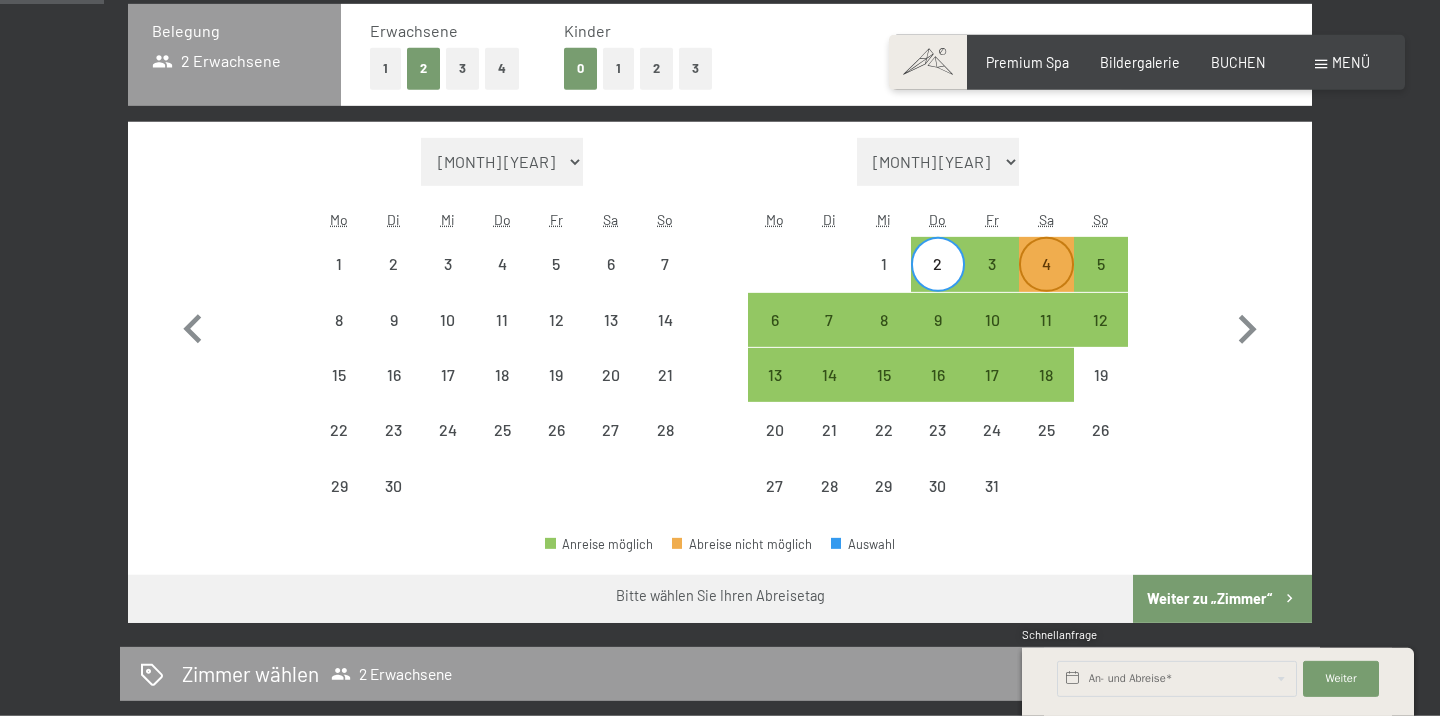 click on "4" at bounding box center (1046, 281) 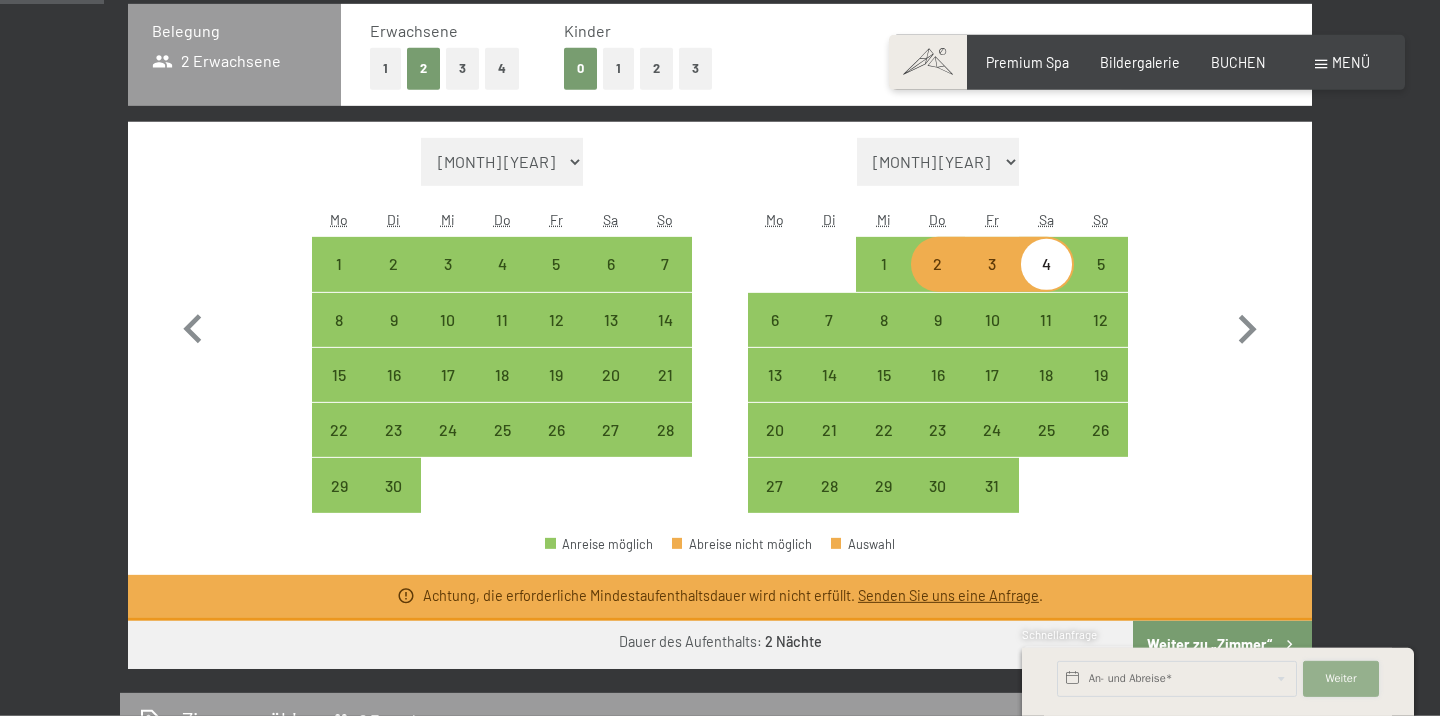 click on "Weiter" at bounding box center [1340, 679] 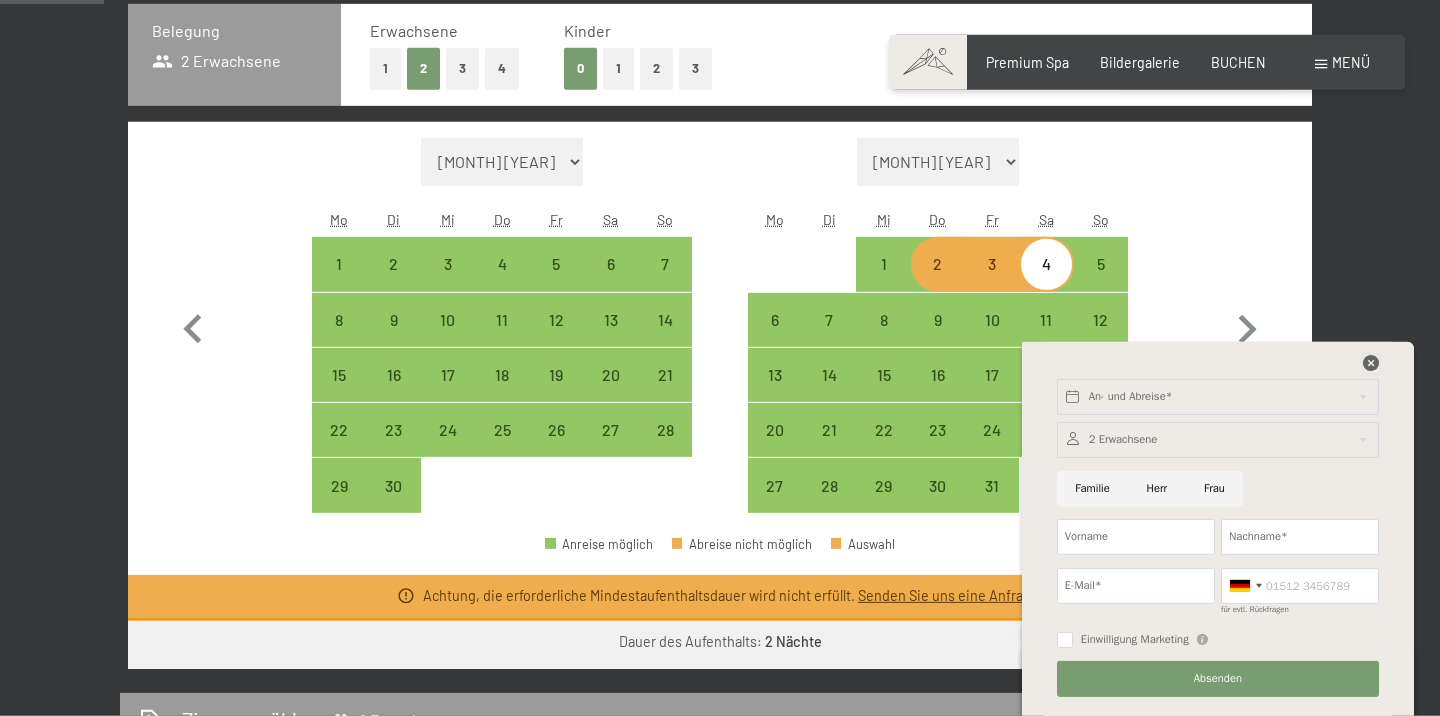 click at bounding box center [1371, 363] 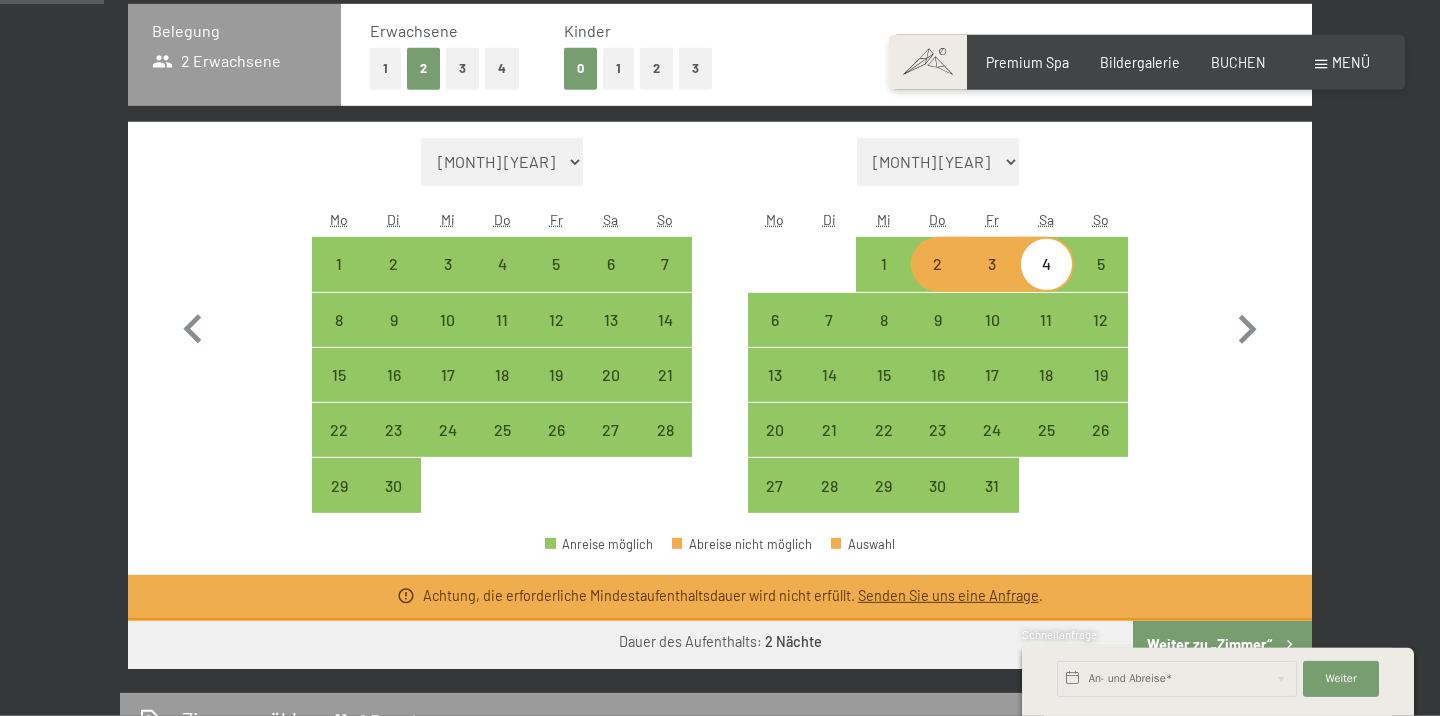 click on "2" at bounding box center (938, 281) 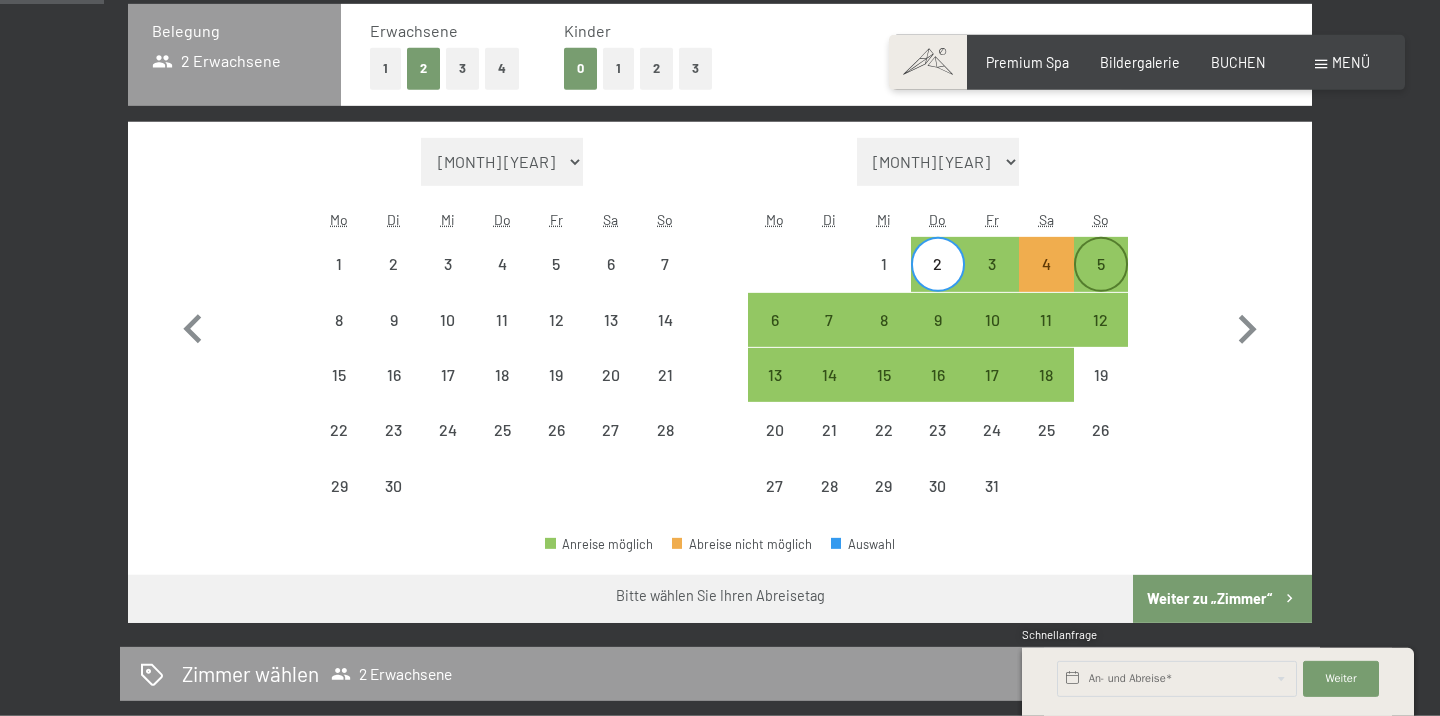 click on "5" at bounding box center [1101, 281] 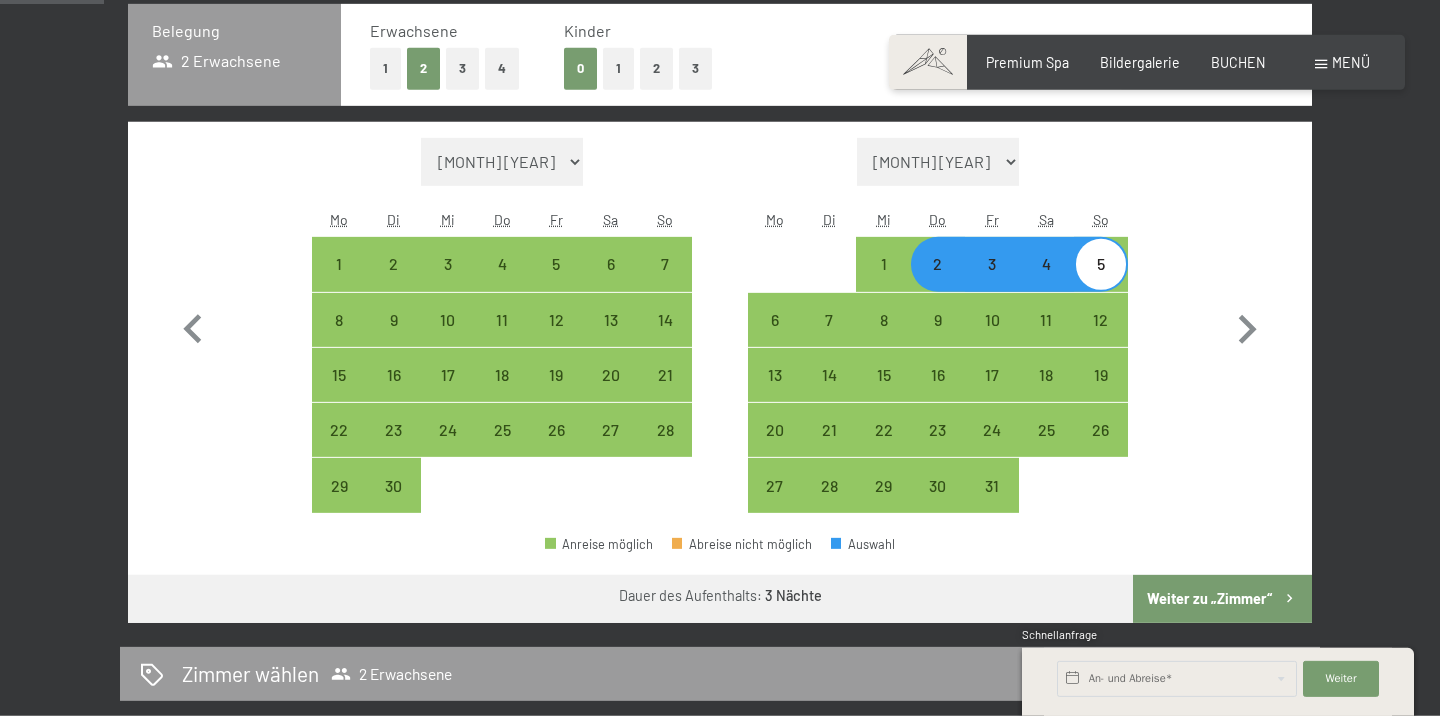 click on "Weiter zu „Zimmer“" at bounding box center [1222, 599] 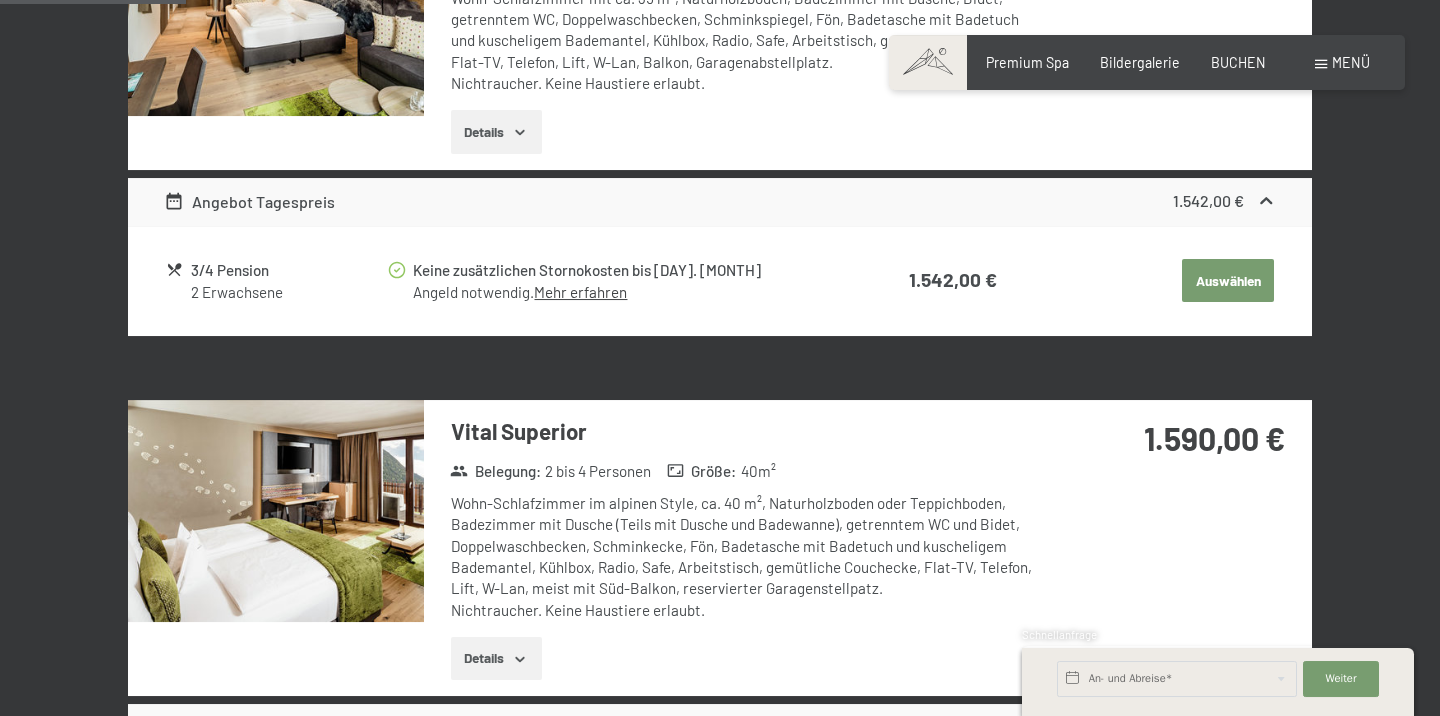 scroll, scrollTop: 757, scrollLeft: 0, axis: vertical 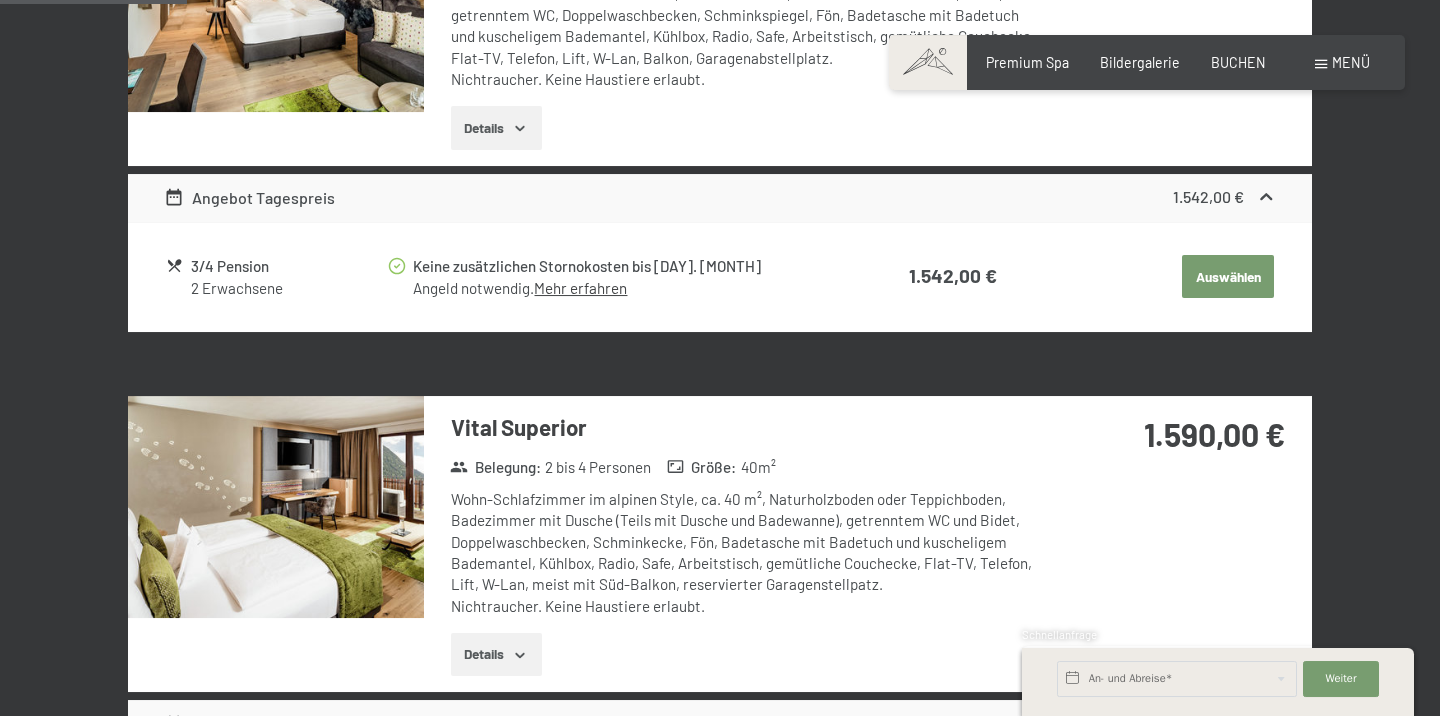 click at bounding box center (276, 507) 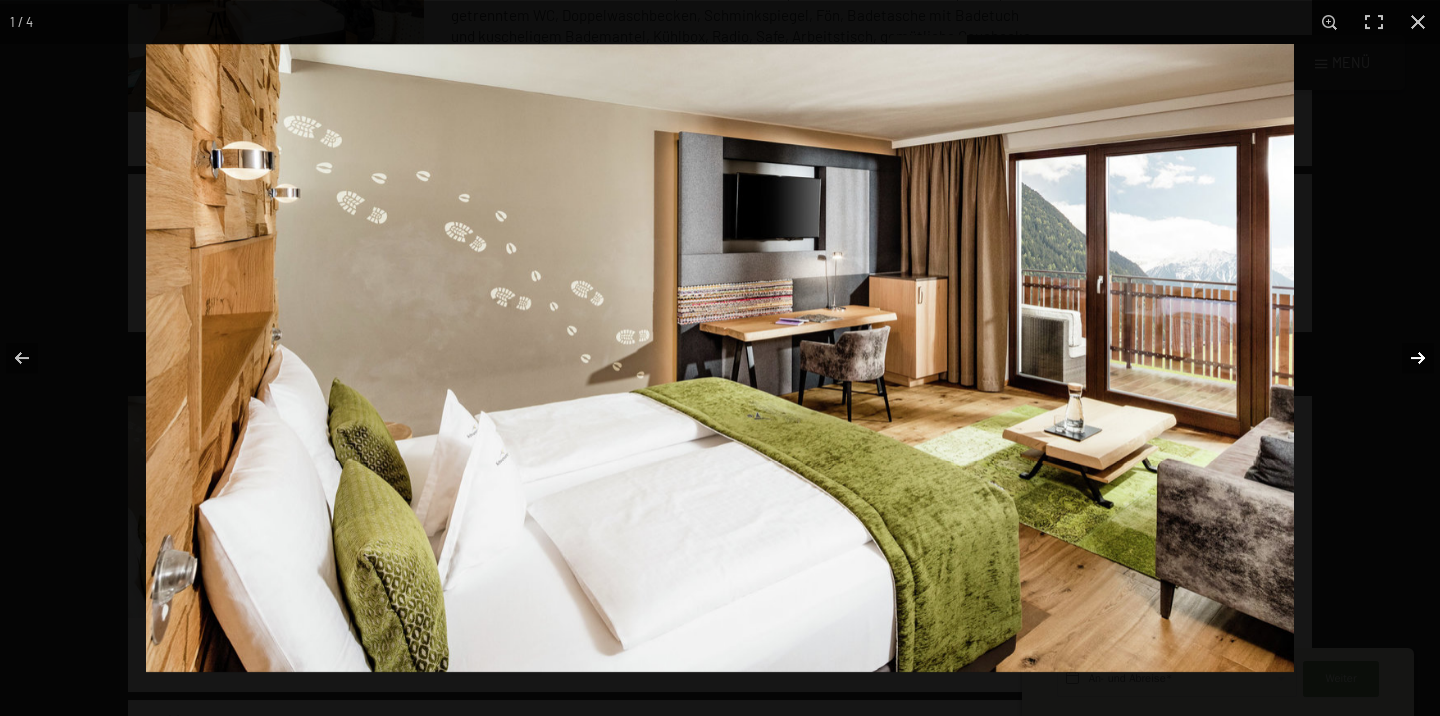 click at bounding box center (1405, 358) 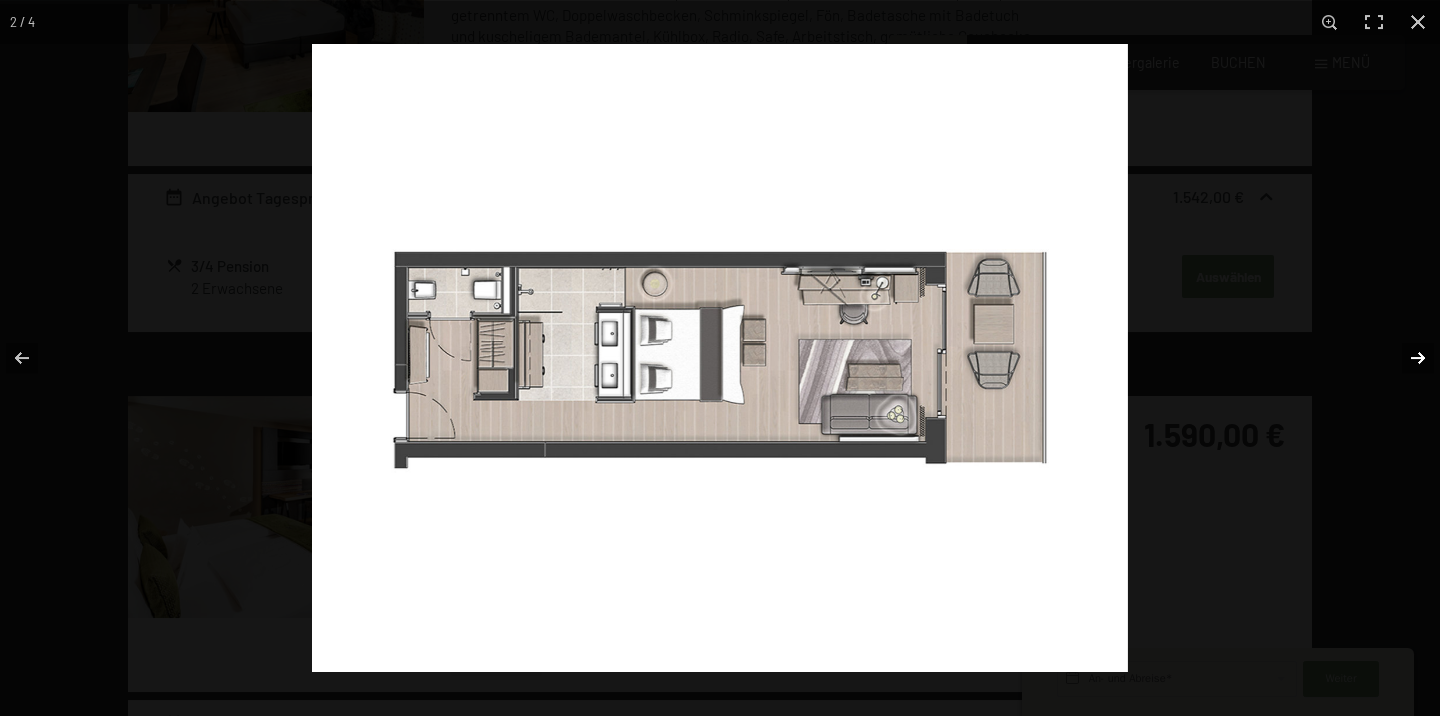 click at bounding box center (1405, 358) 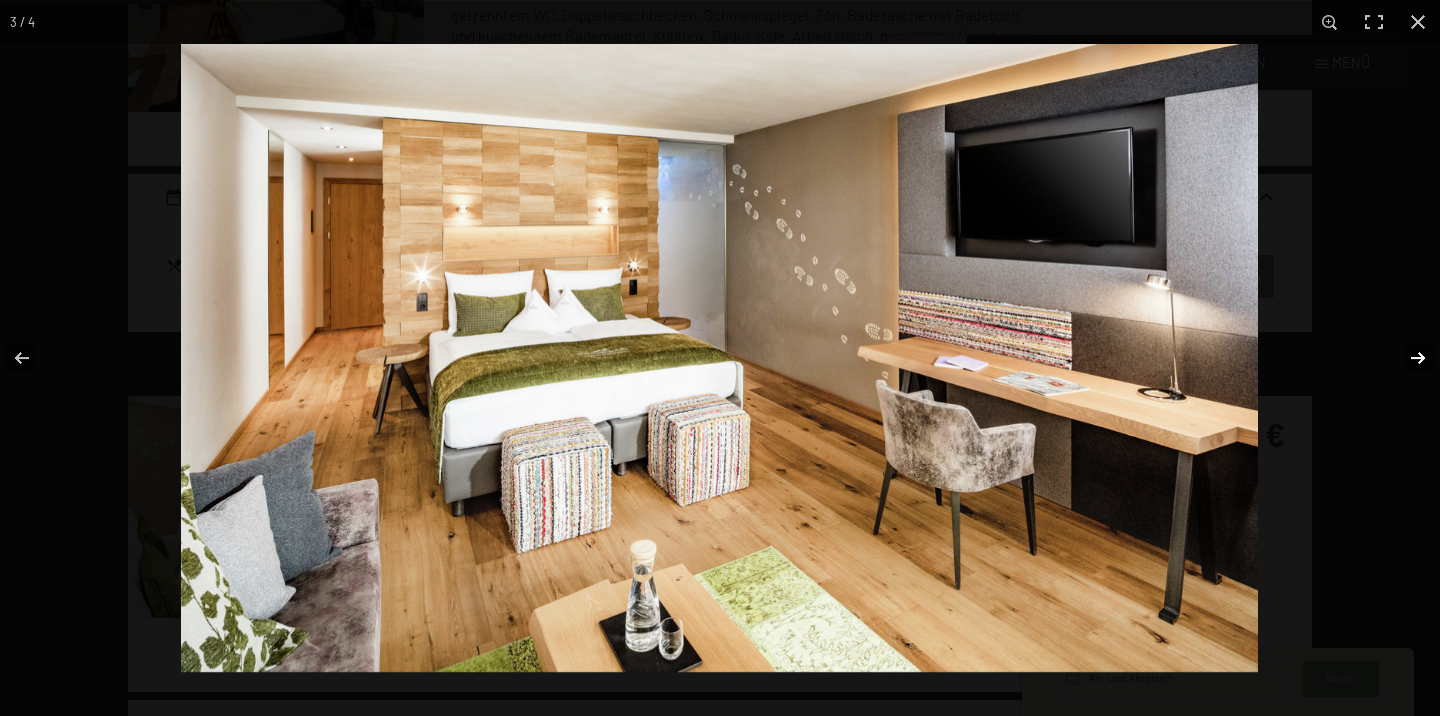 click at bounding box center (1405, 358) 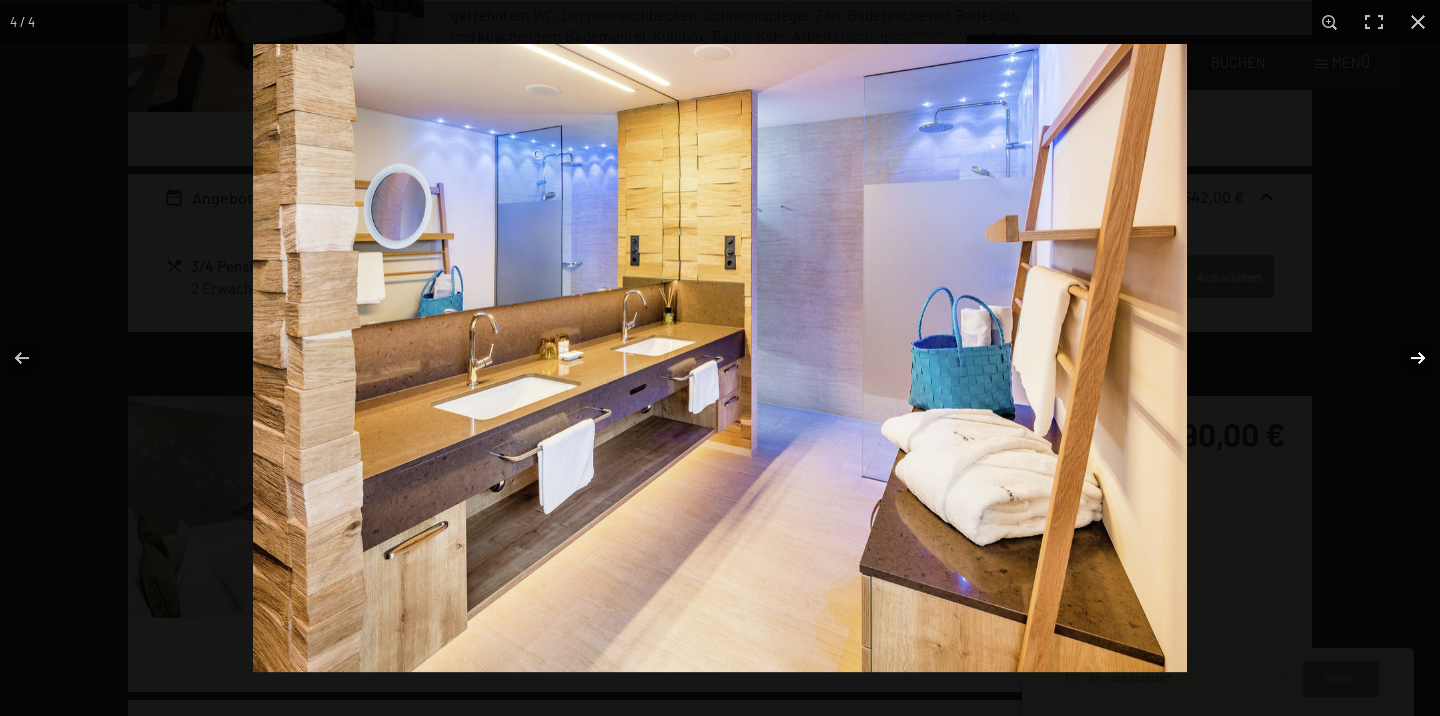 click at bounding box center [1405, 358] 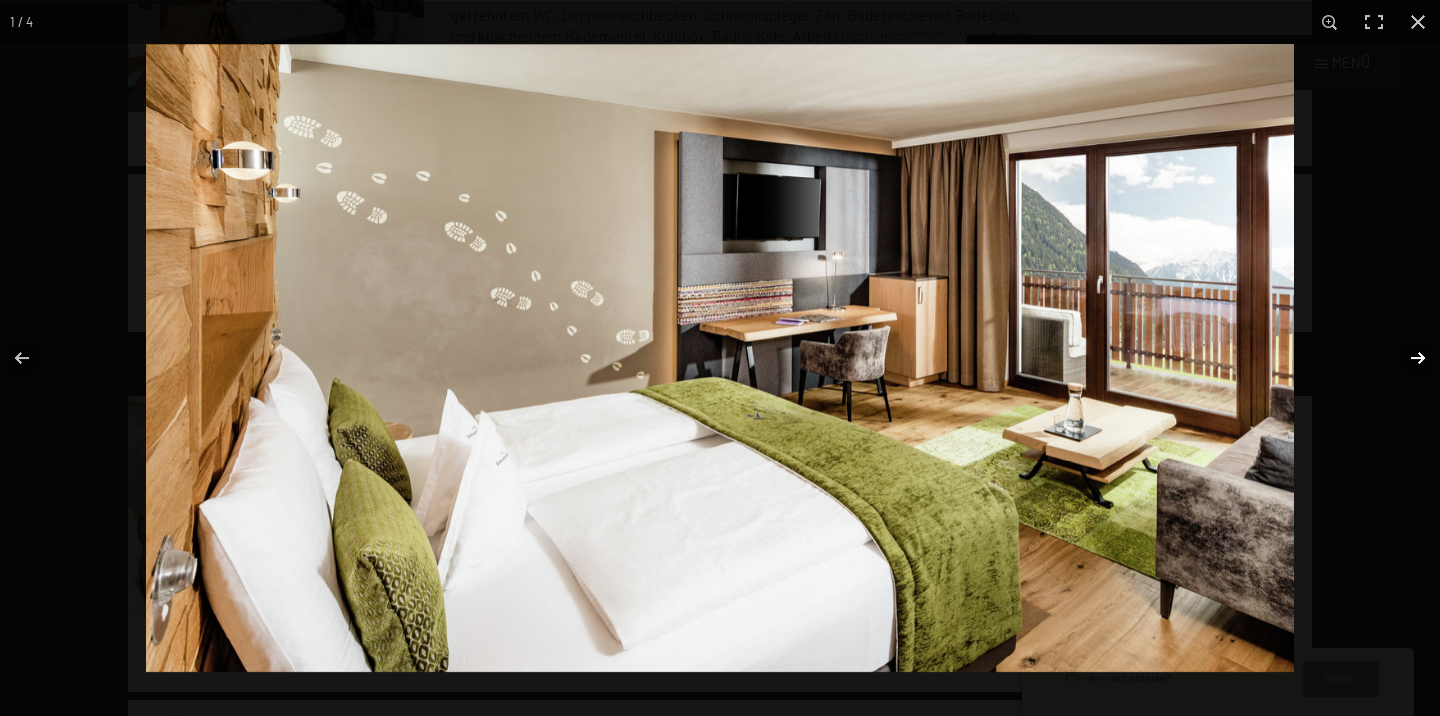 click at bounding box center [1405, 358] 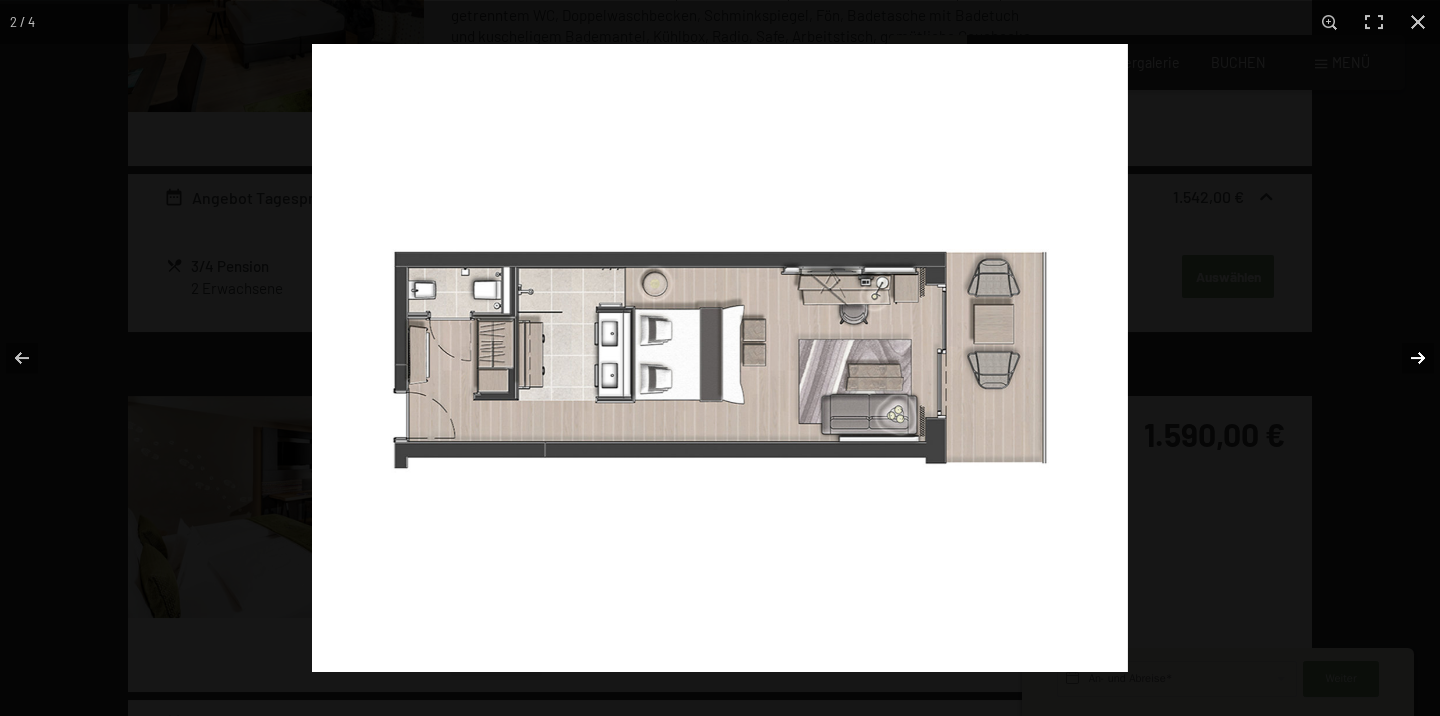 click at bounding box center [1405, 358] 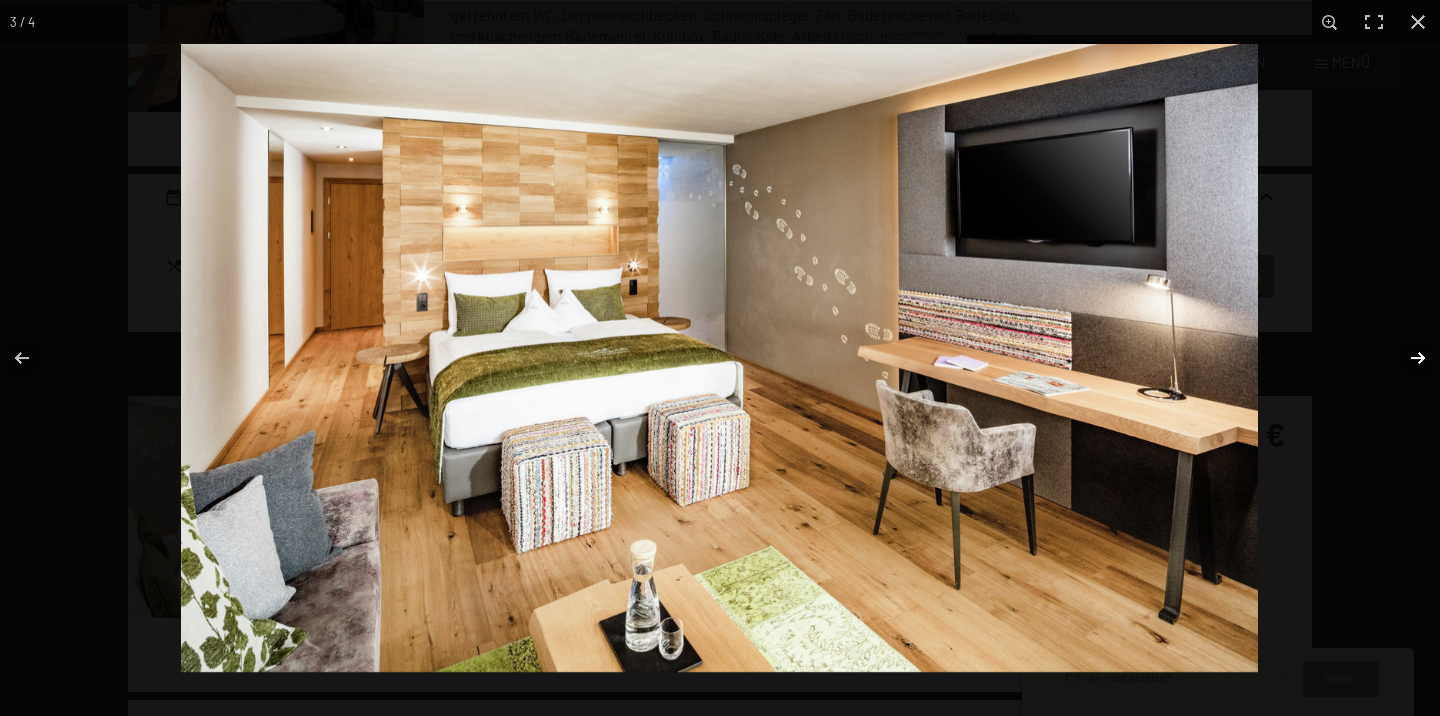 click at bounding box center [1405, 358] 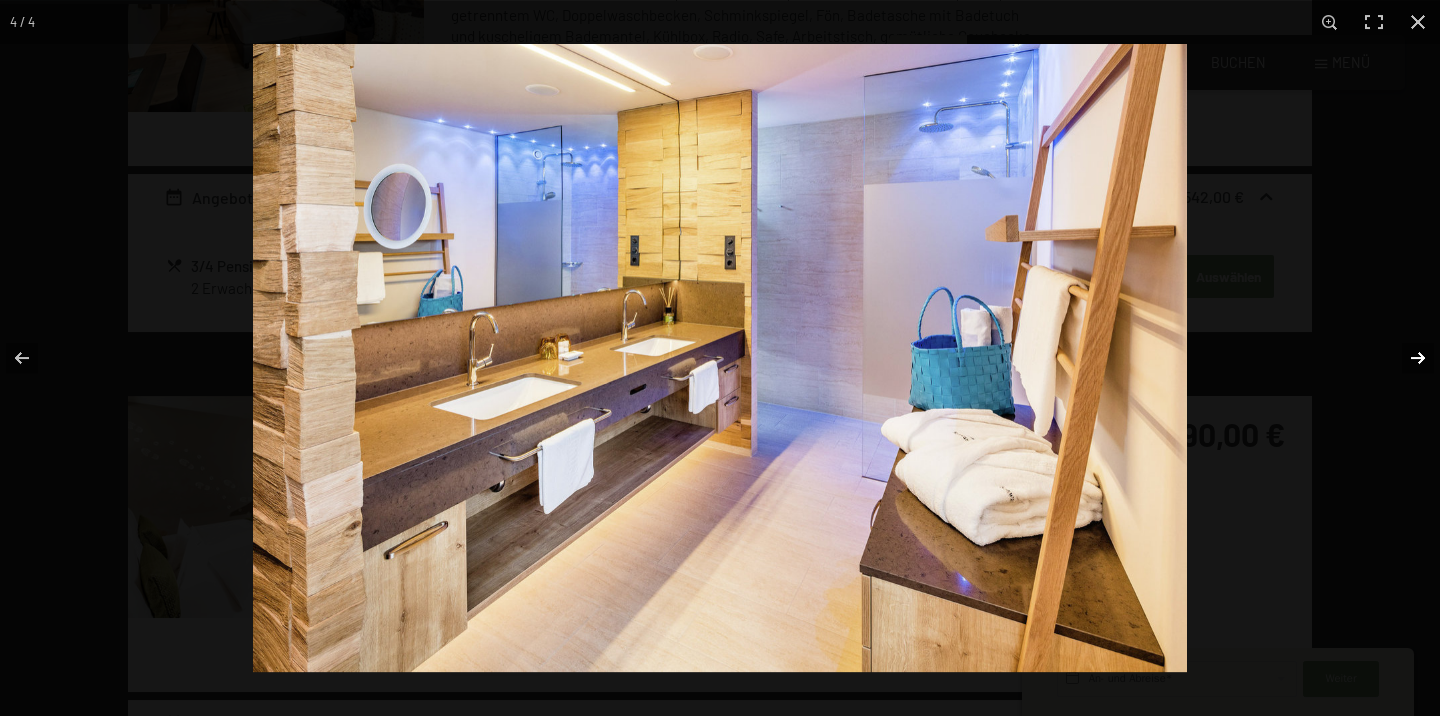 click at bounding box center (1405, 358) 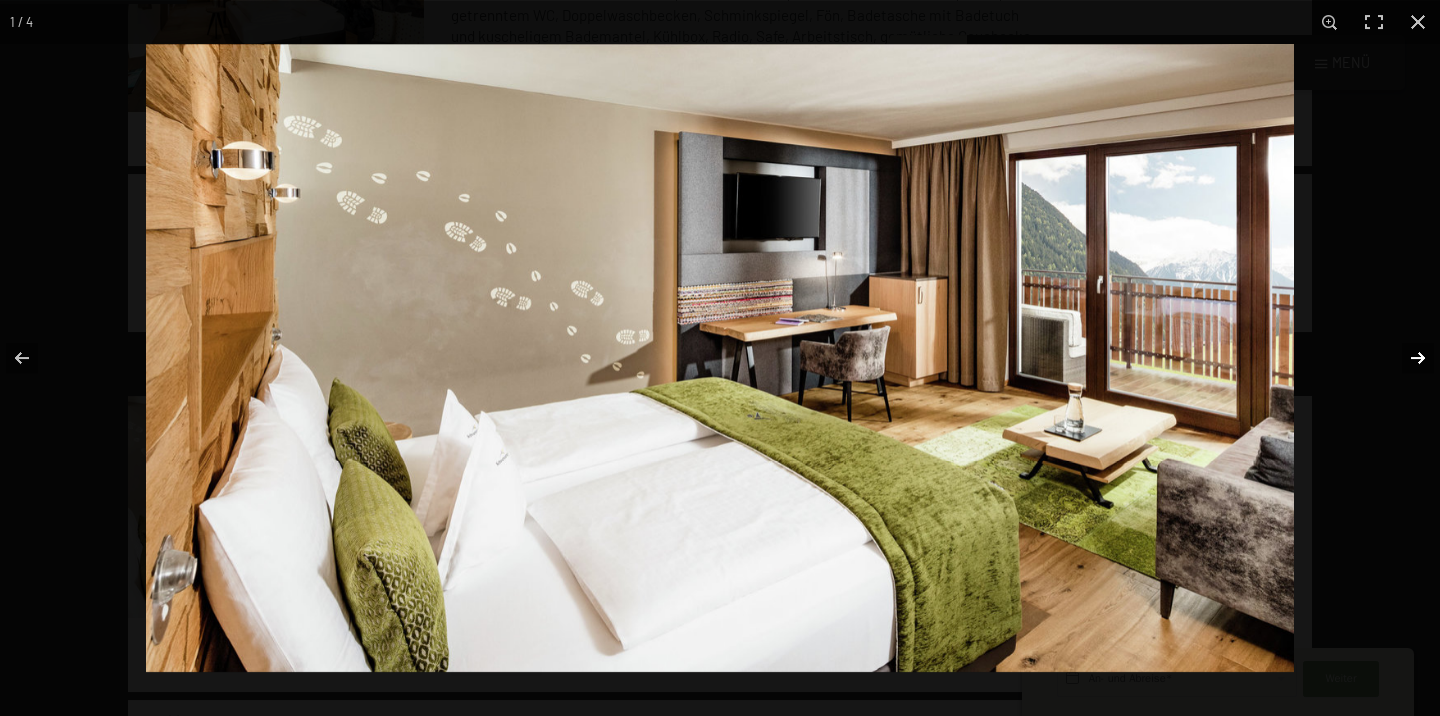 click at bounding box center [1405, 358] 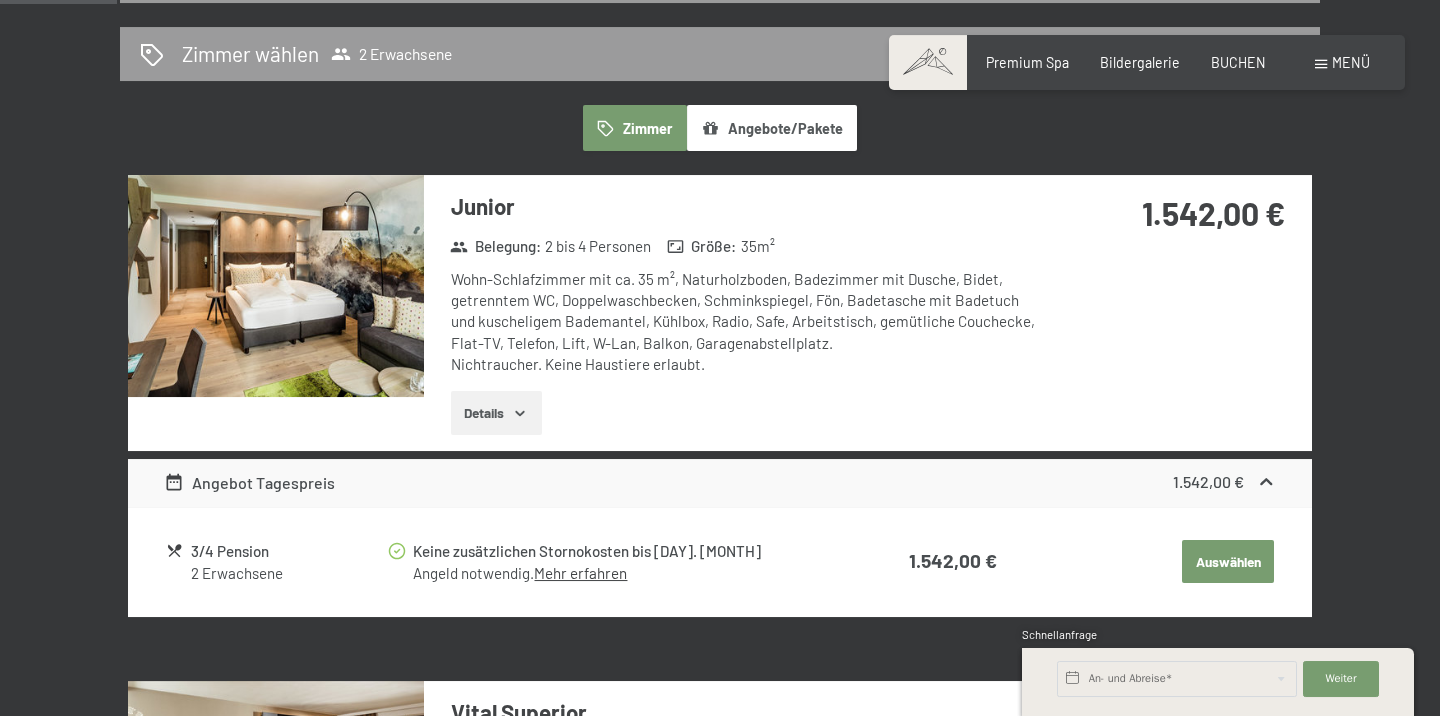 scroll, scrollTop: 473, scrollLeft: 0, axis: vertical 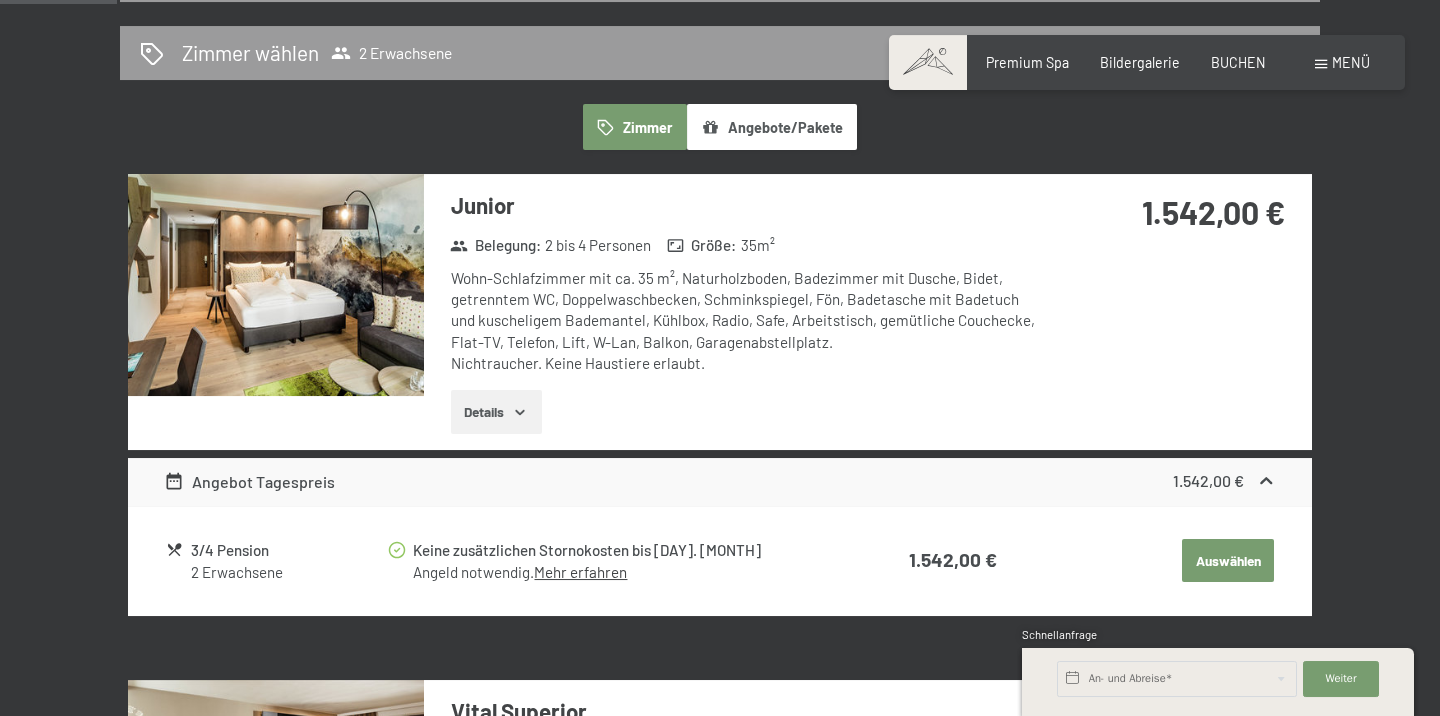 click at bounding box center (276, 285) 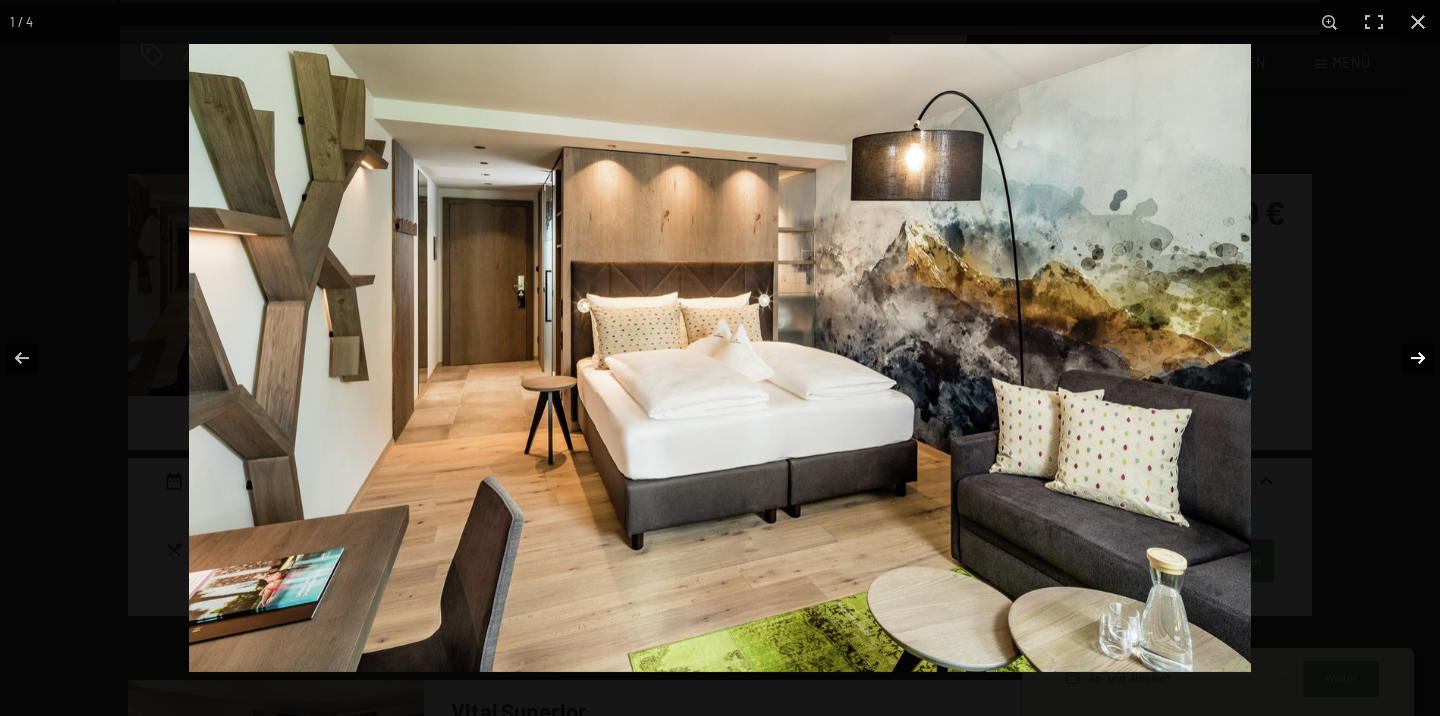 click at bounding box center (1405, 358) 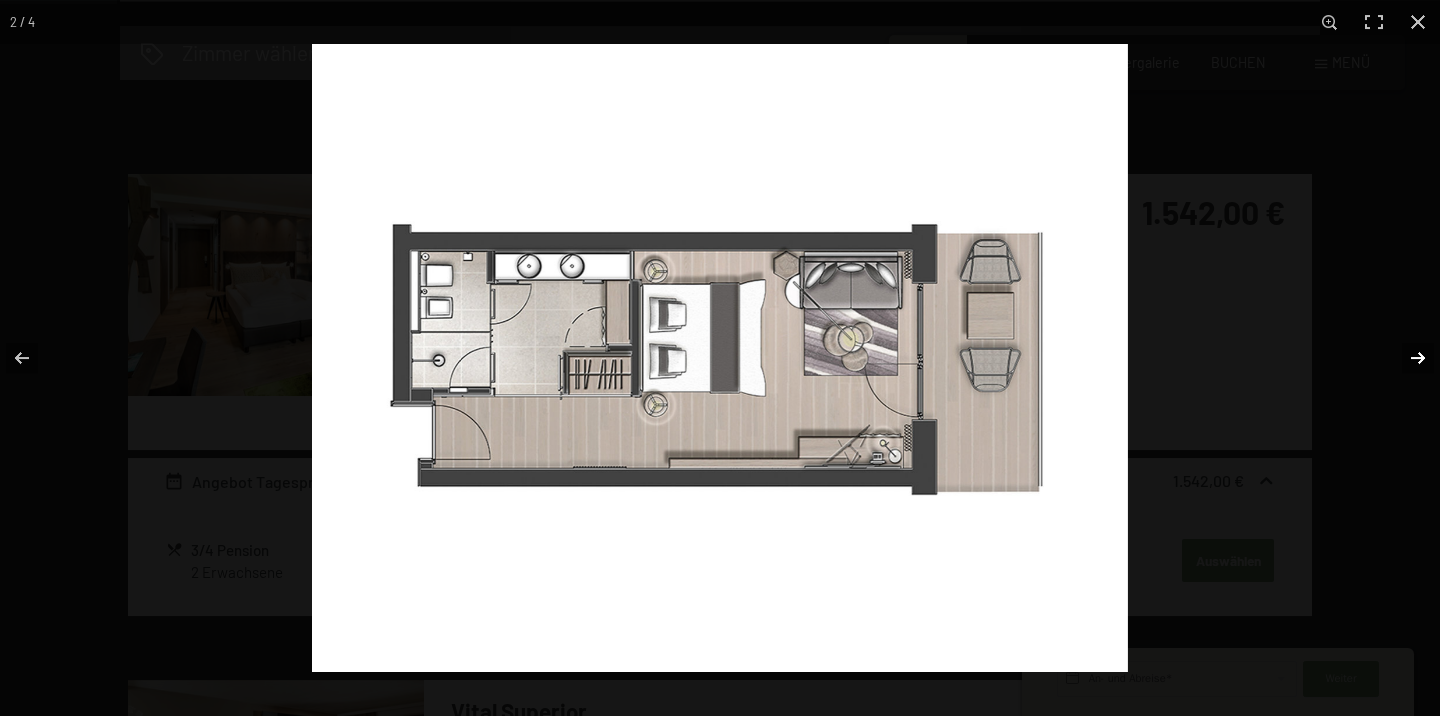 click at bounding box center [1405, 358] 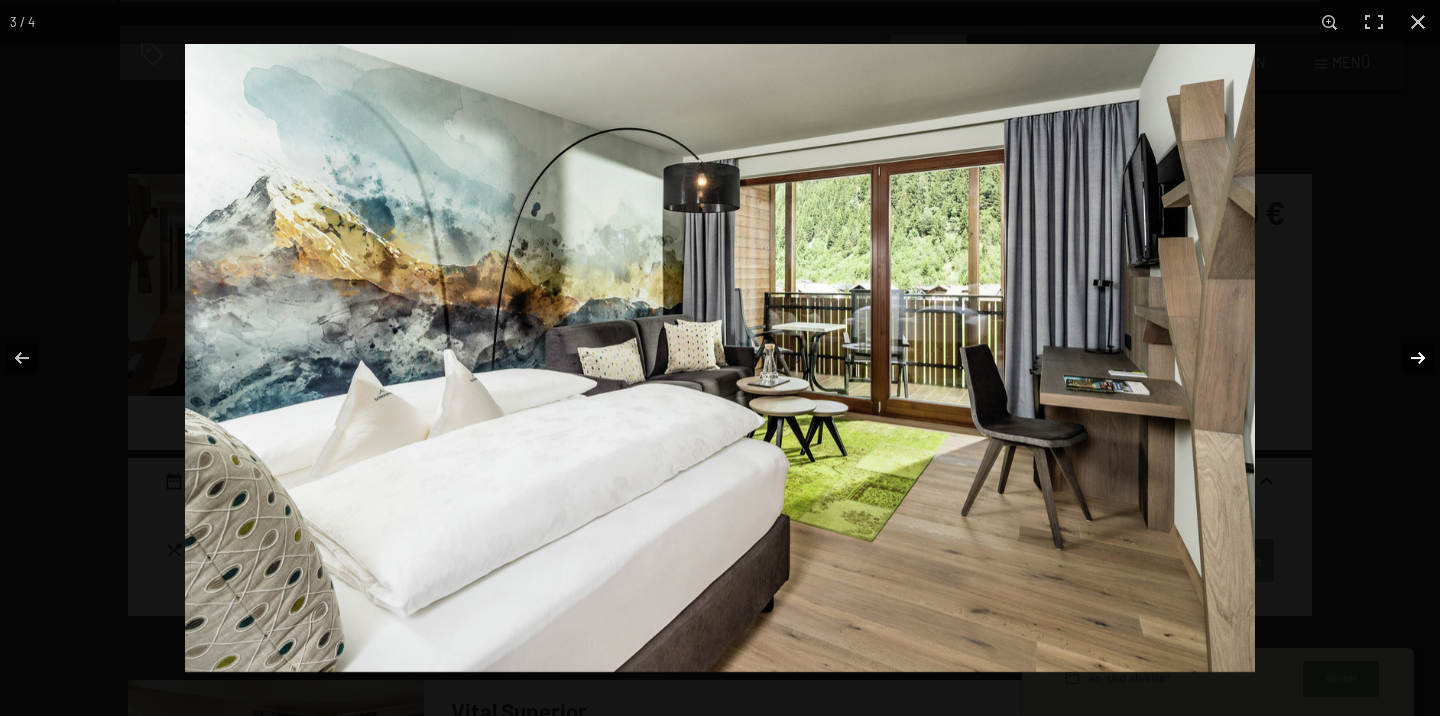 click at bounding box center (1405, 358) 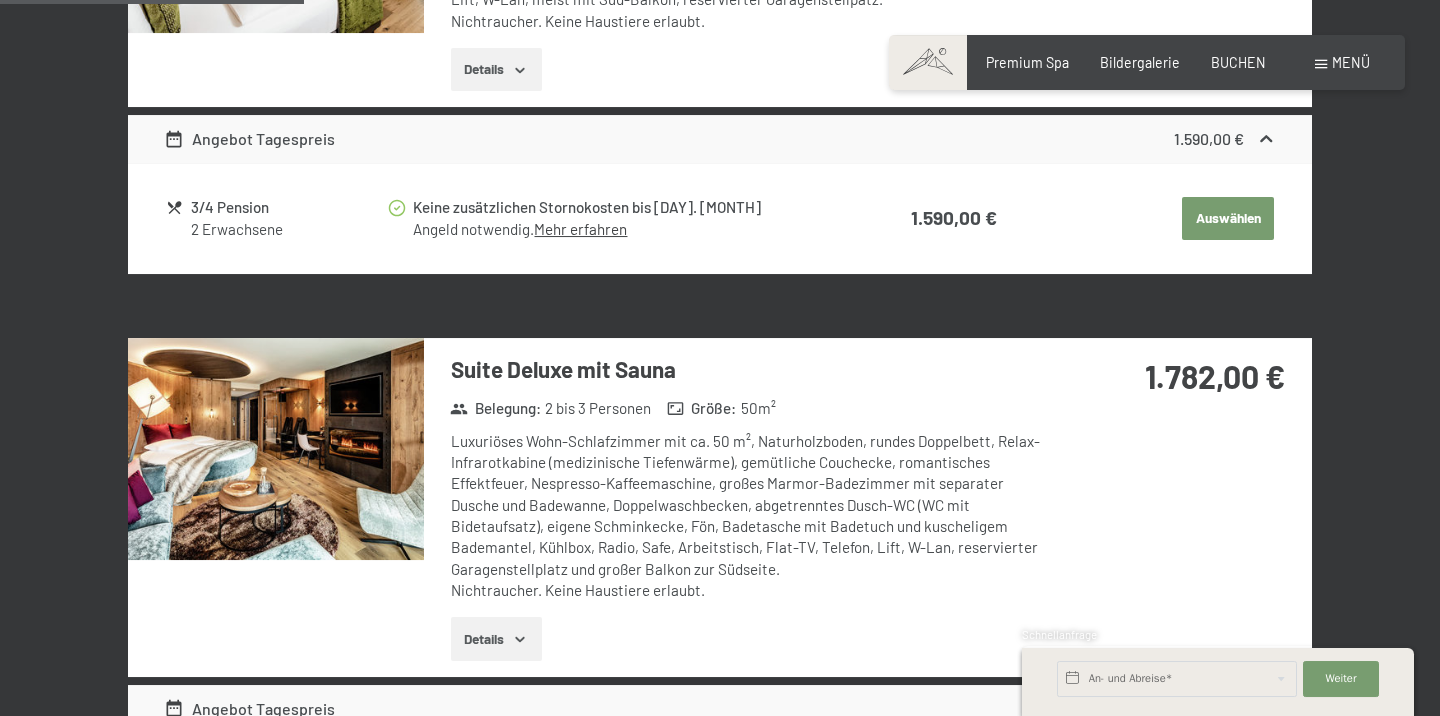 scroll, scrollTop: 1609, scrollLeft: 0, axis: vertical 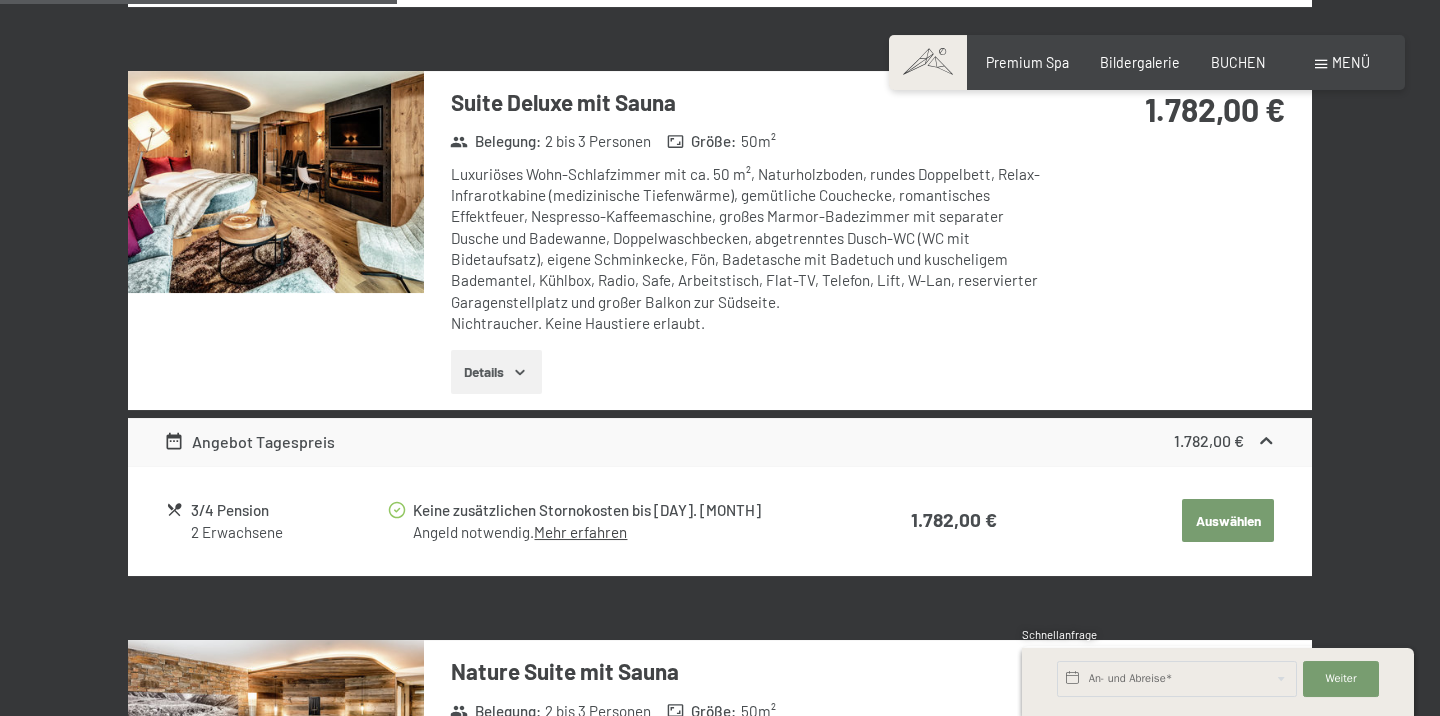 click at bounding box center (276, 182) 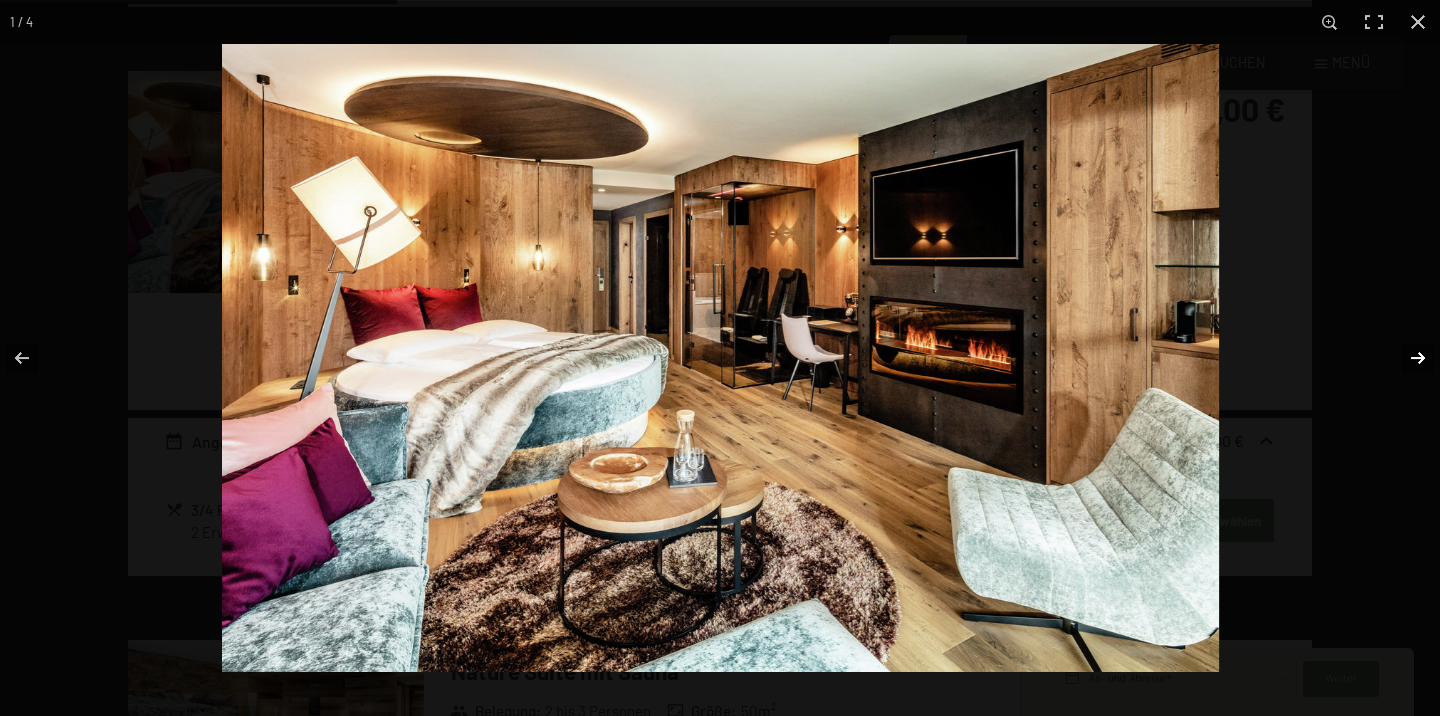 click at bounding box center (1405, 358) 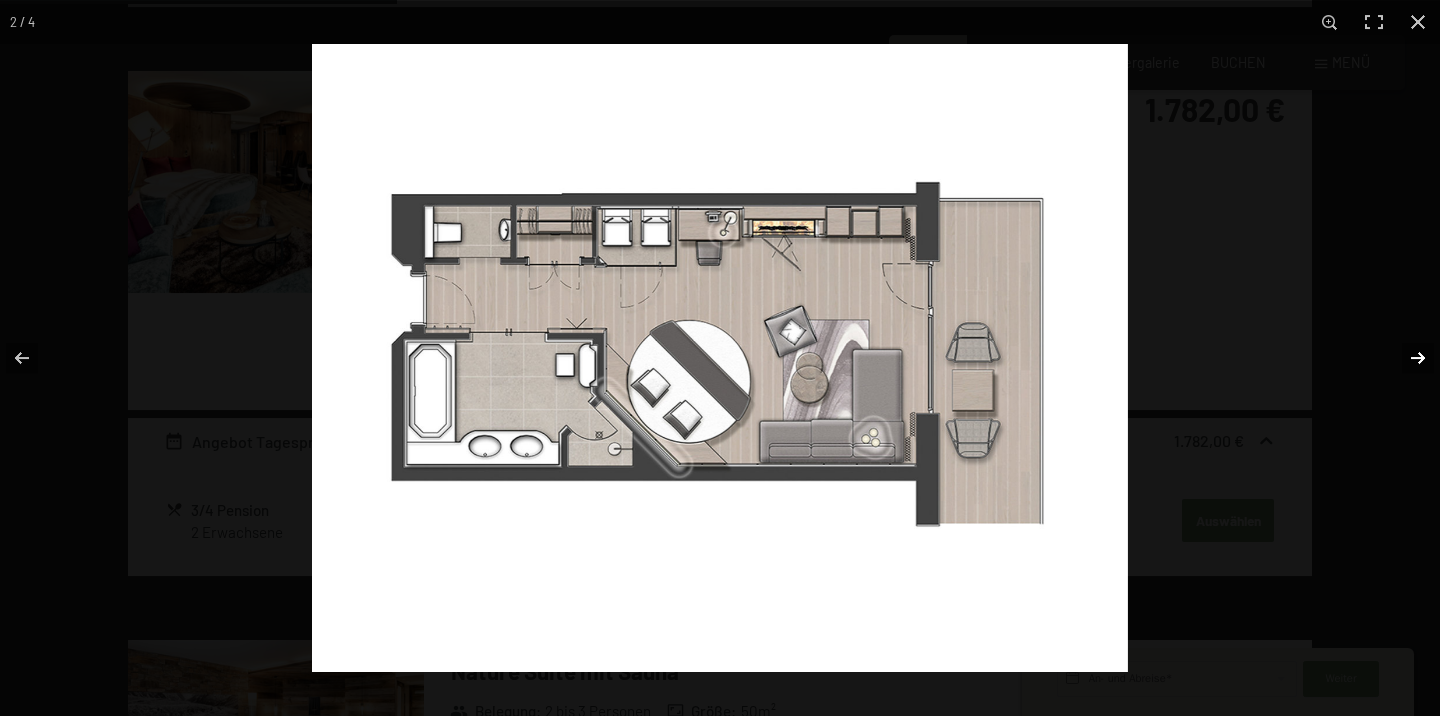 click at bounding box center (1405, 358) 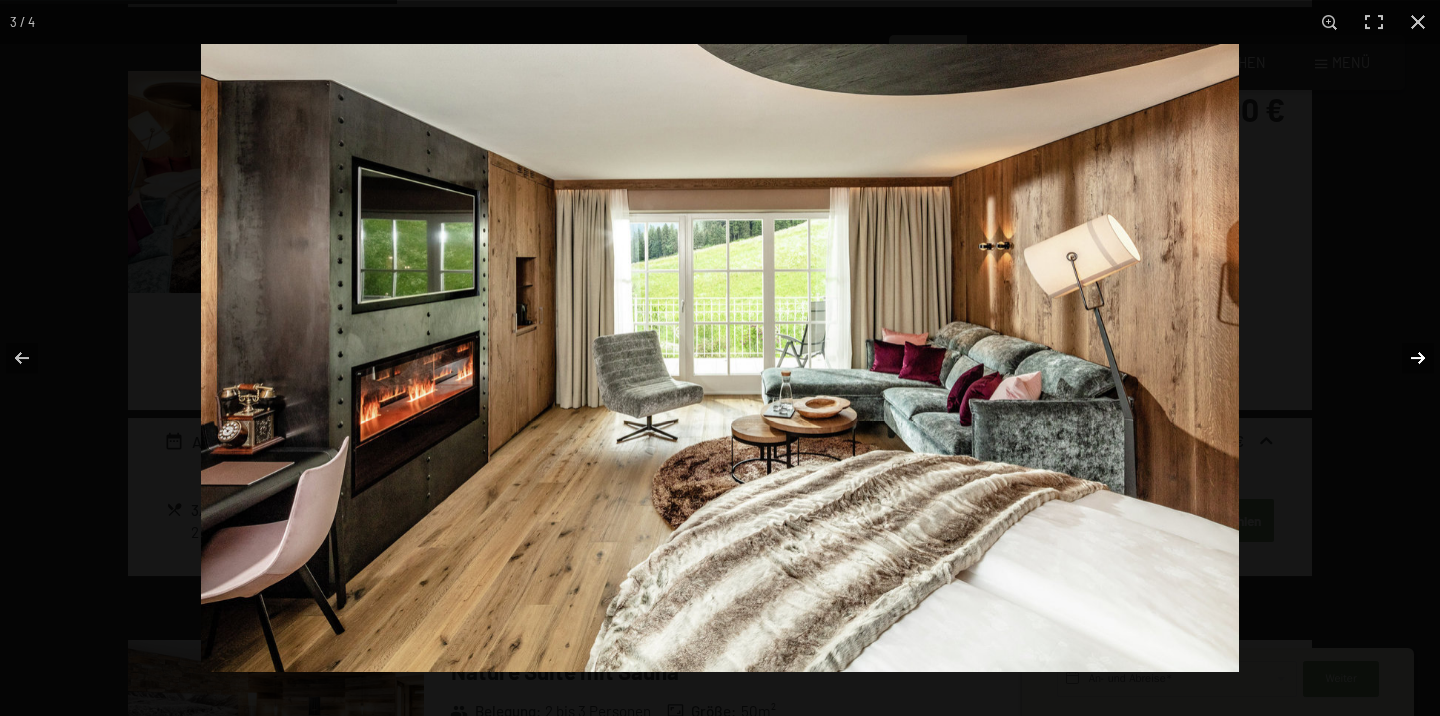 click at bounding box center (1405, 358) 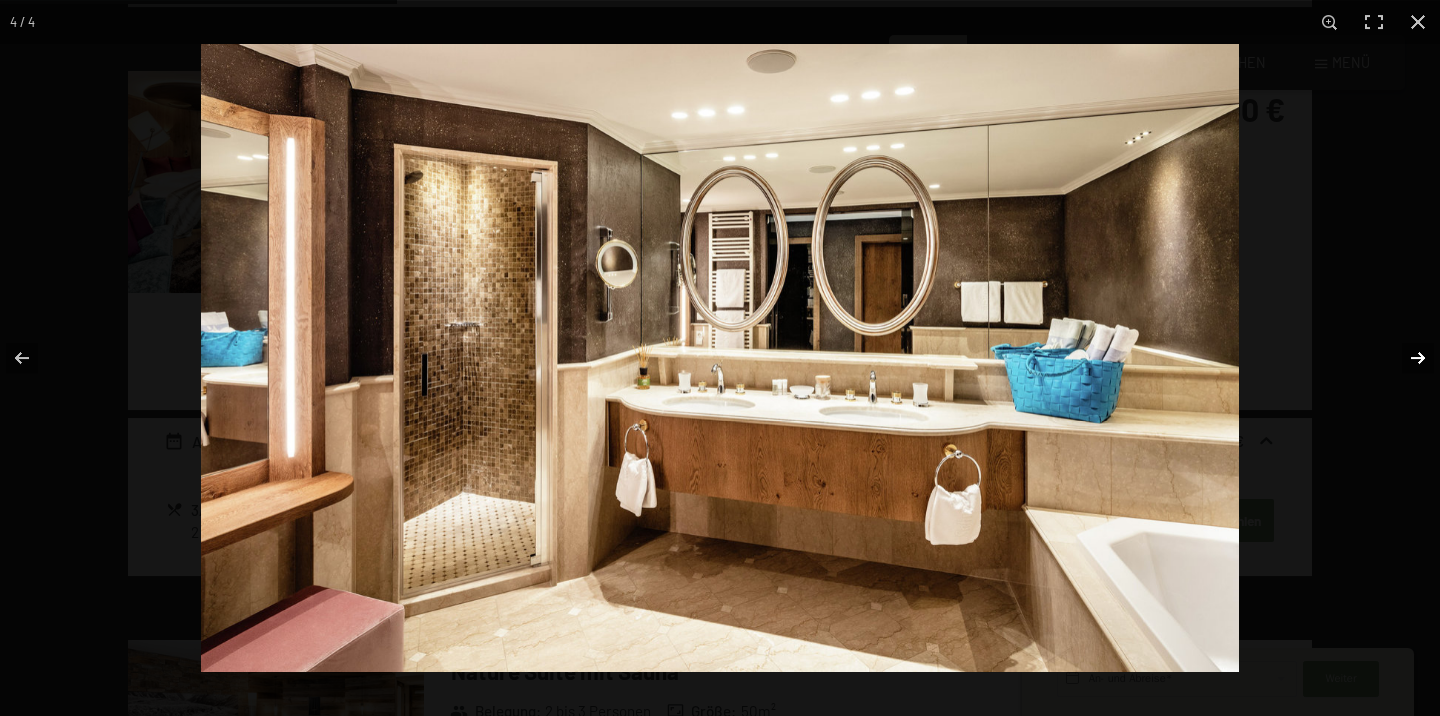 click at bounding box center [1405, 358] 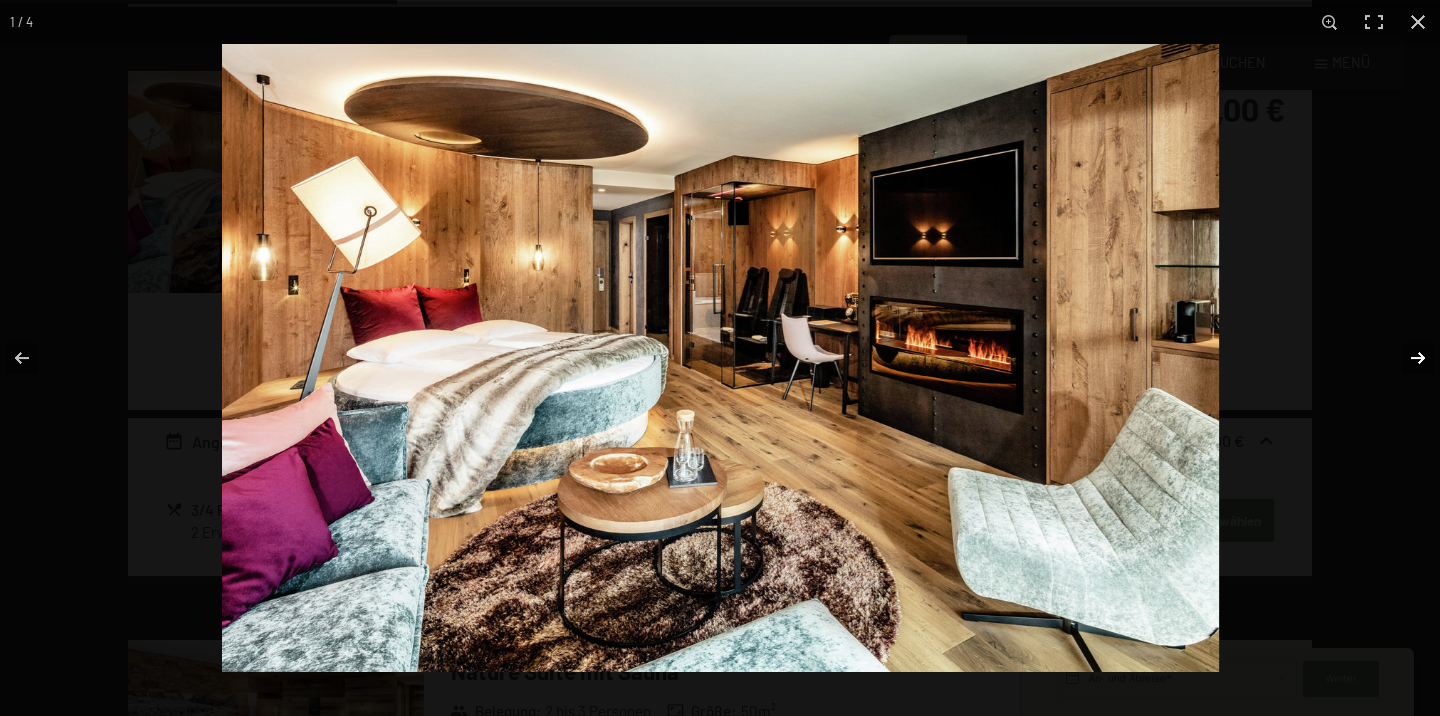 click at bounding box center [1405, 358] 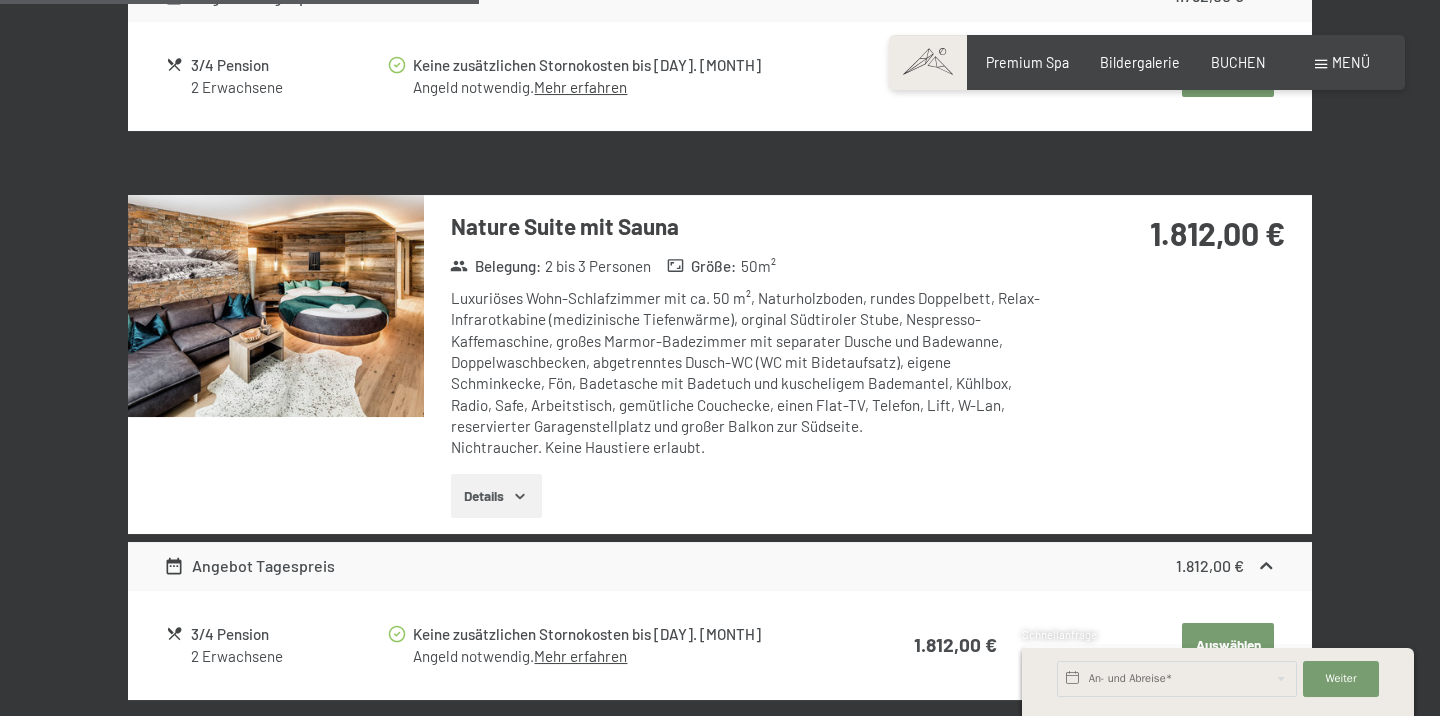scroll, scrollTop: 2069, scrollLeft: 0, axis: vertical 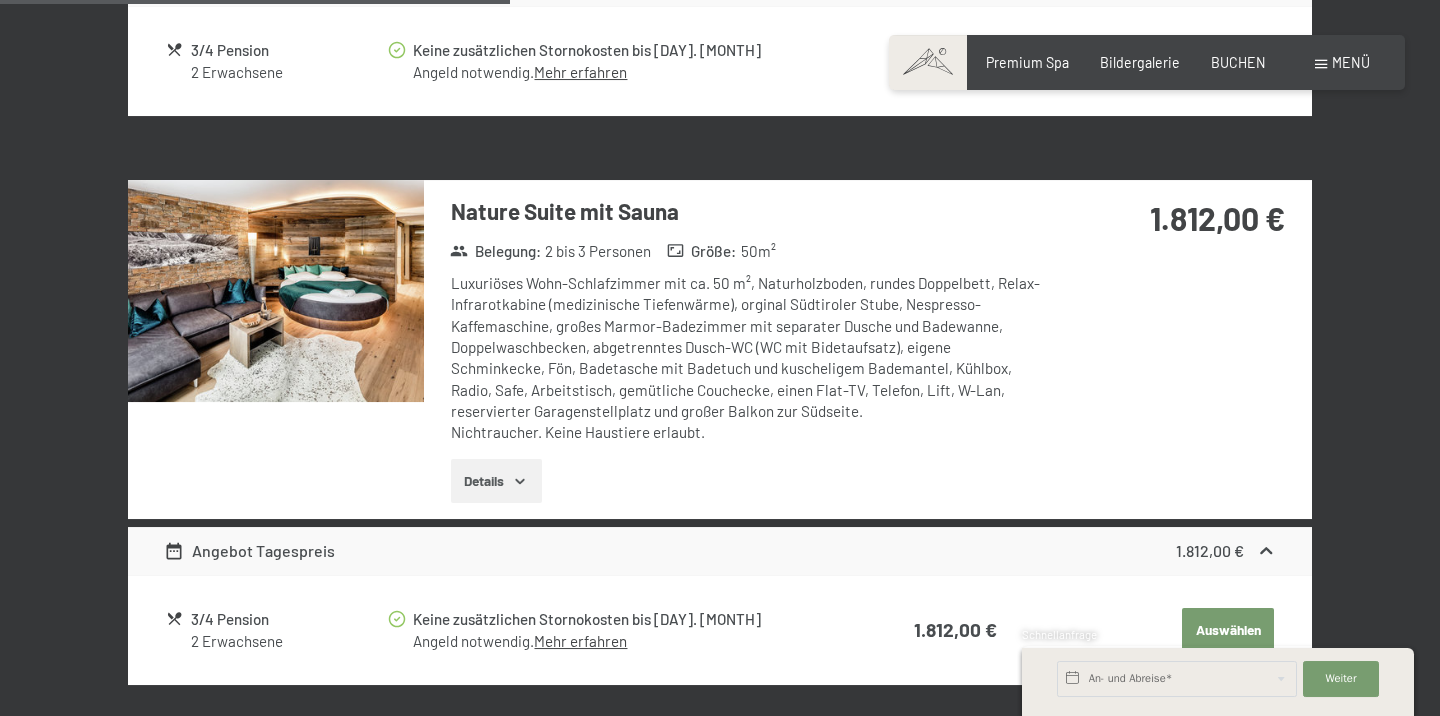 click at bounding box center (276, 291) 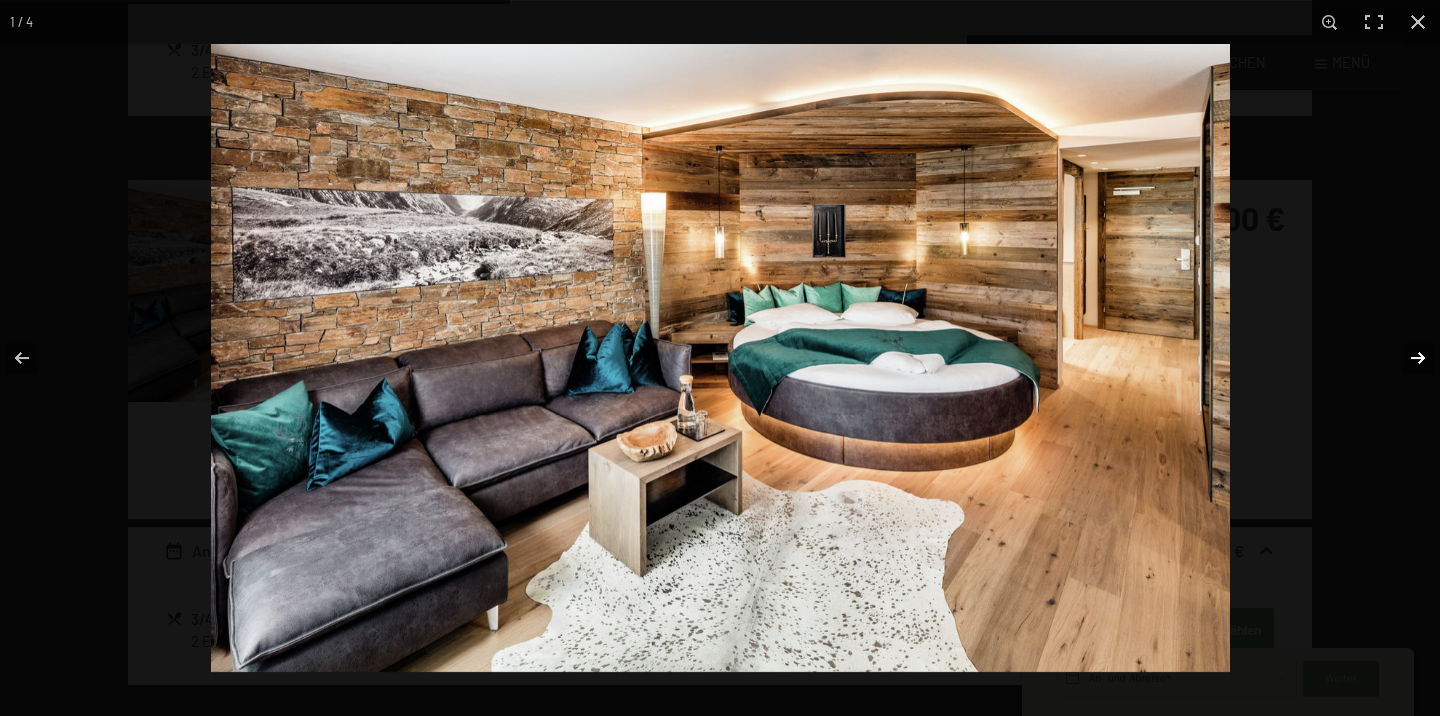 click at bounding box center (1405, 358) 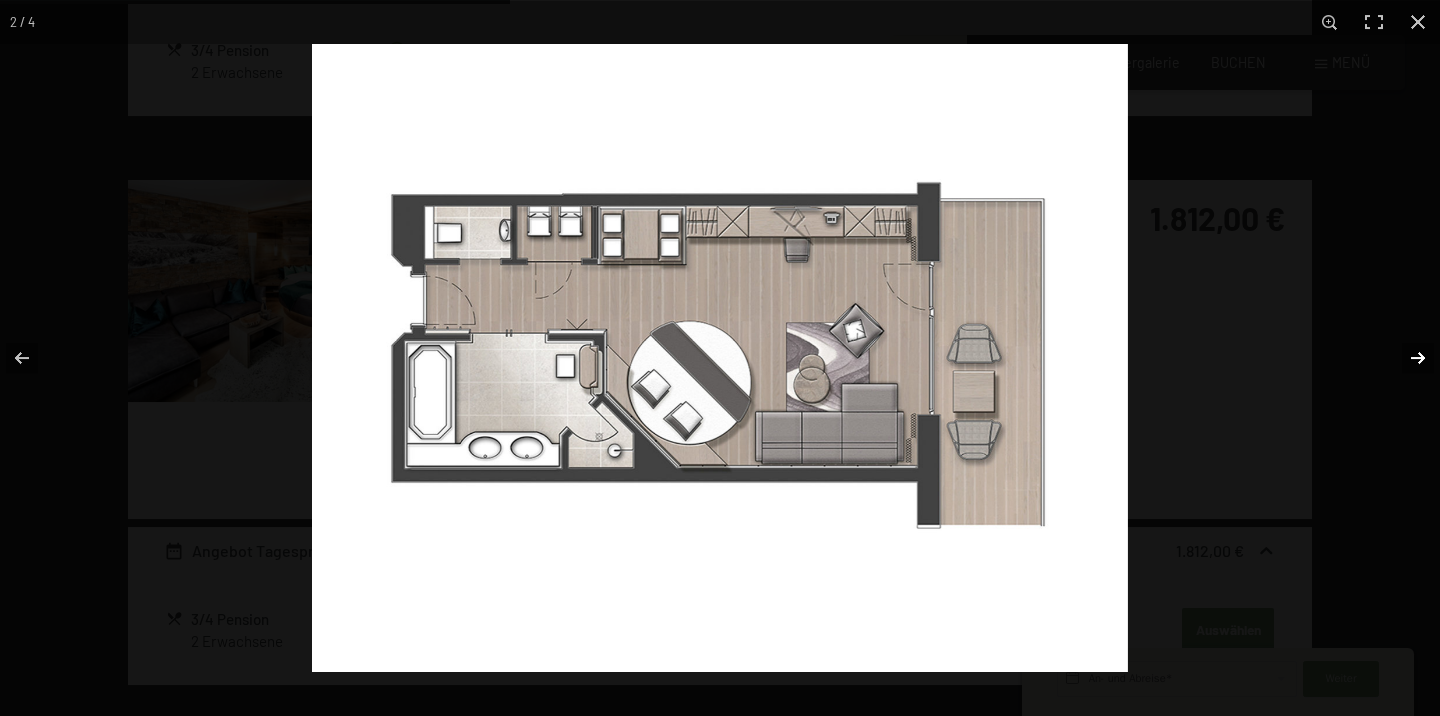 click at bounding box center [1405, 358] 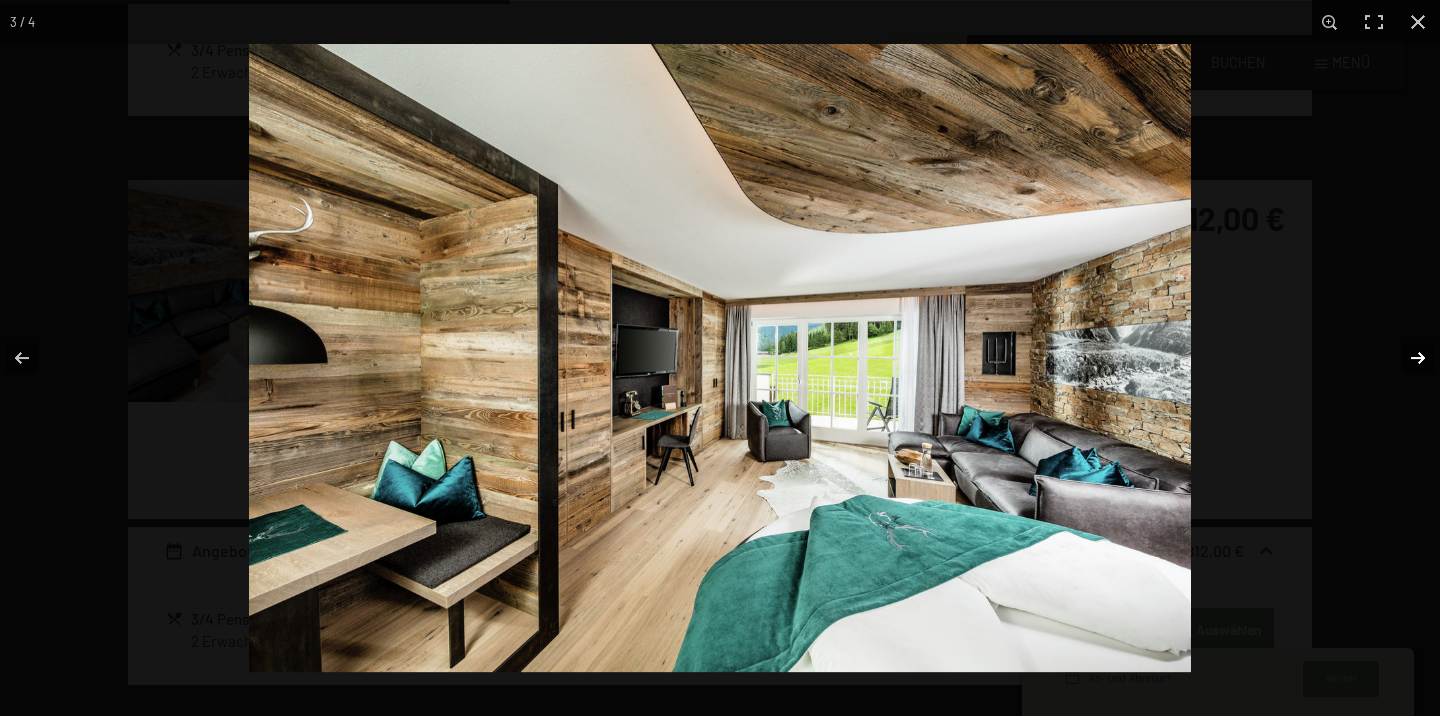 click at bounding box center (1405, 358) 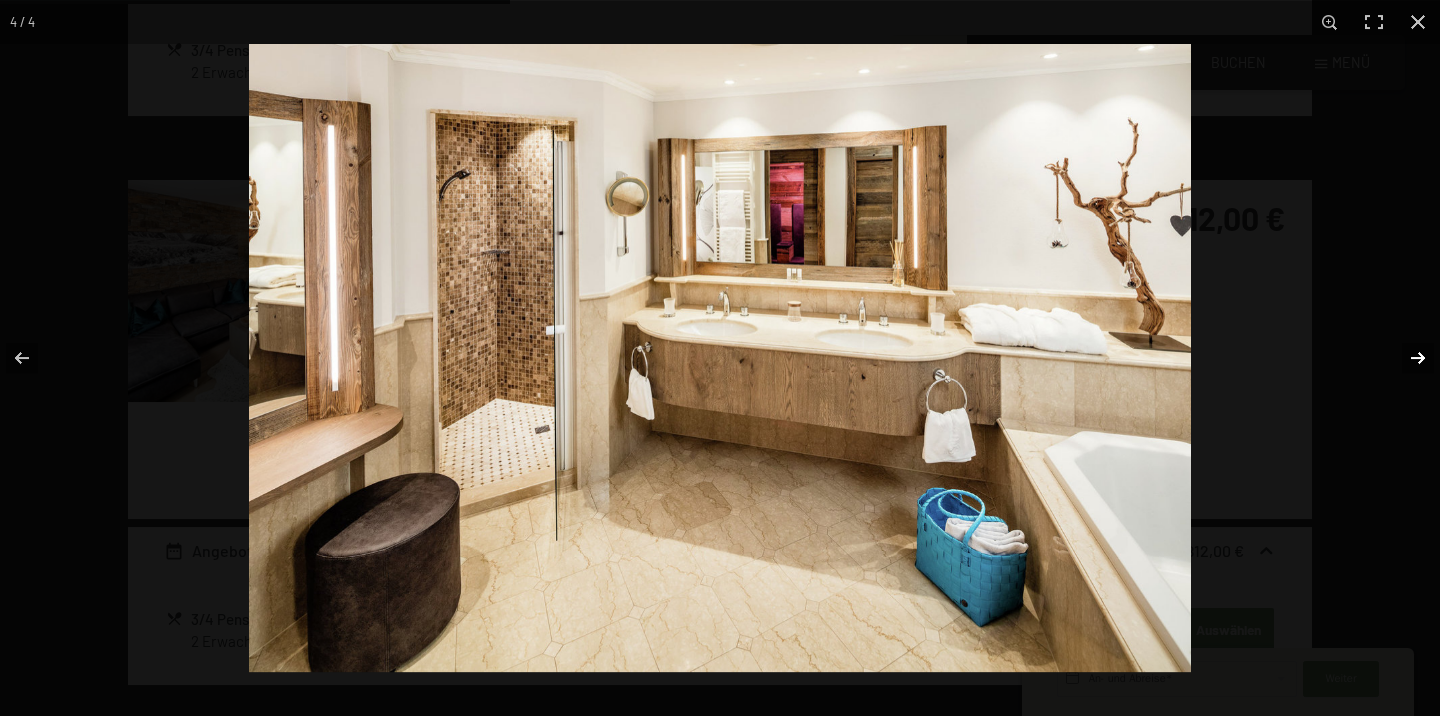 click at bounding box center [1405, 358] 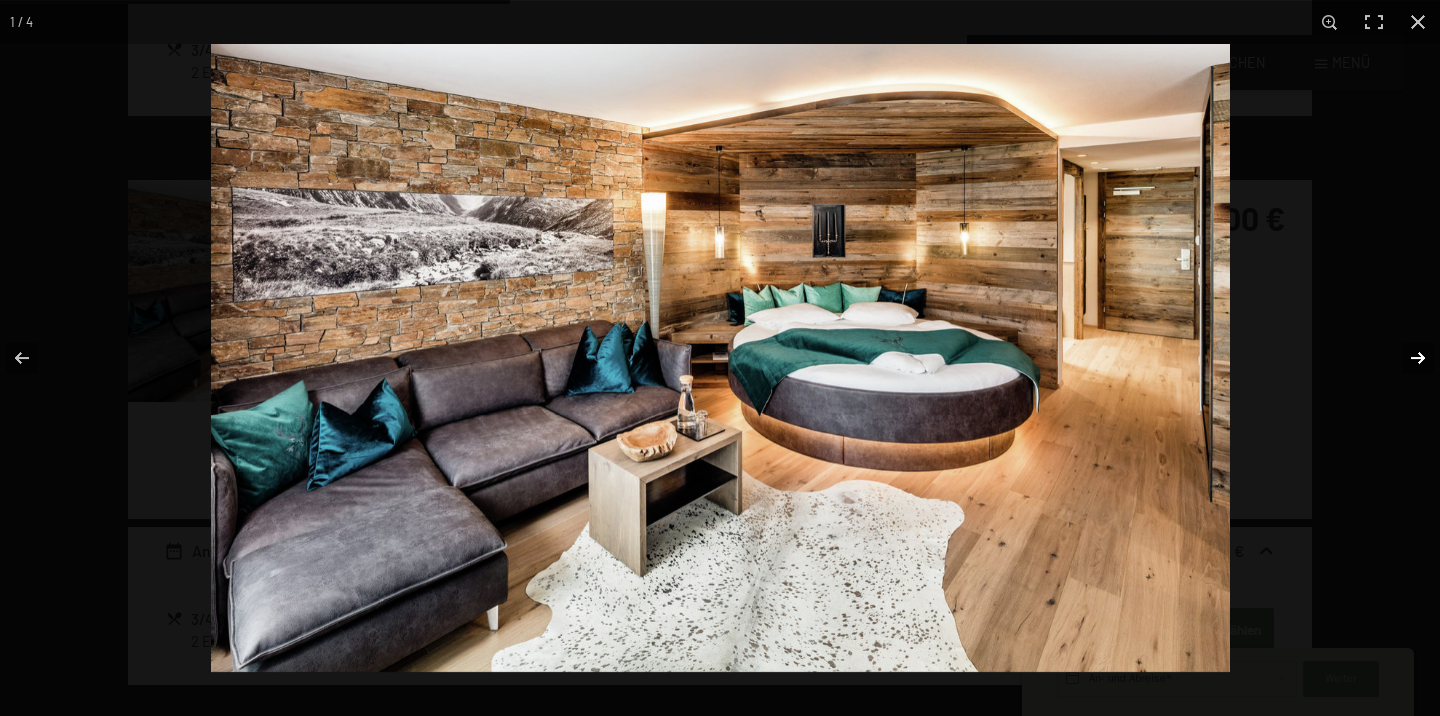 click at bounding box center (1405, 358) 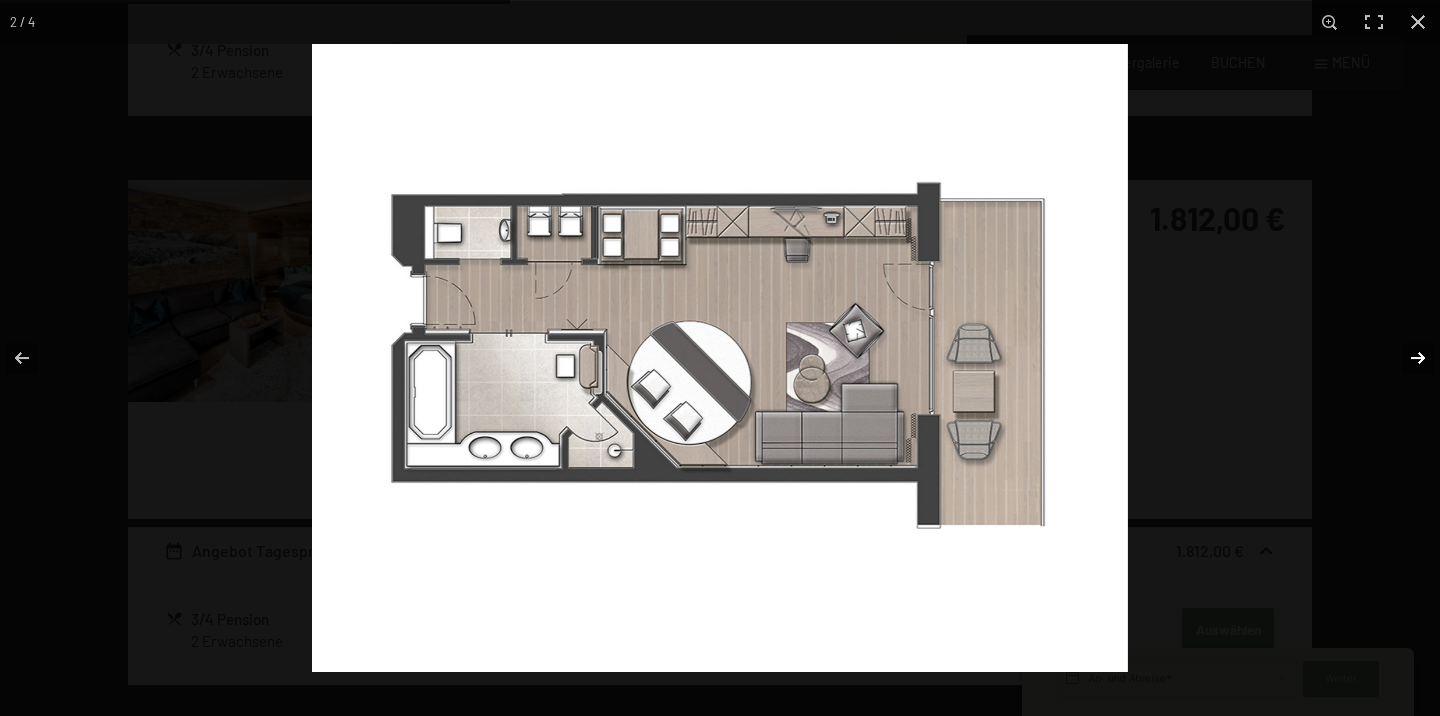 click at bounding box center (1405, 358) 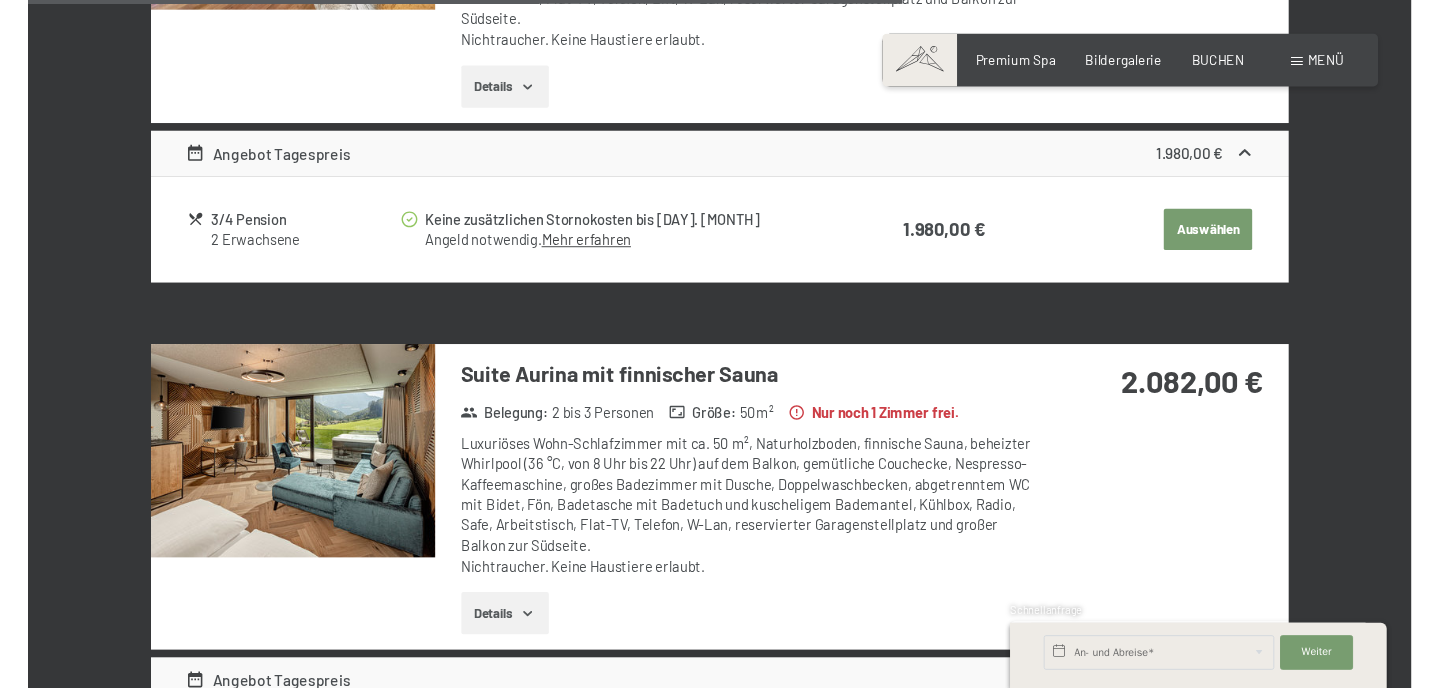 scroll, scrollTop: 3574, scrollLeft: 0, axis: vertical 